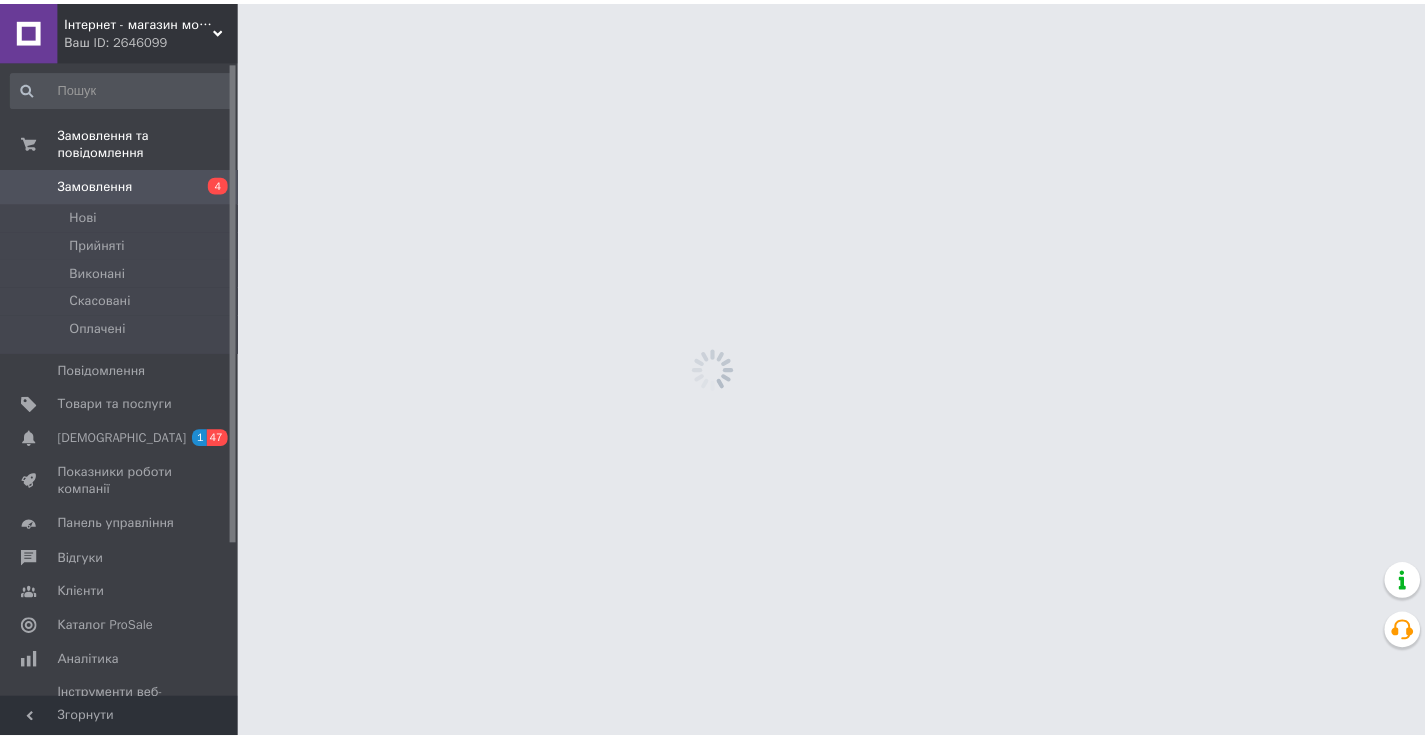 scroll, scrollTop: 0, scrollLeft: 0, axis: both 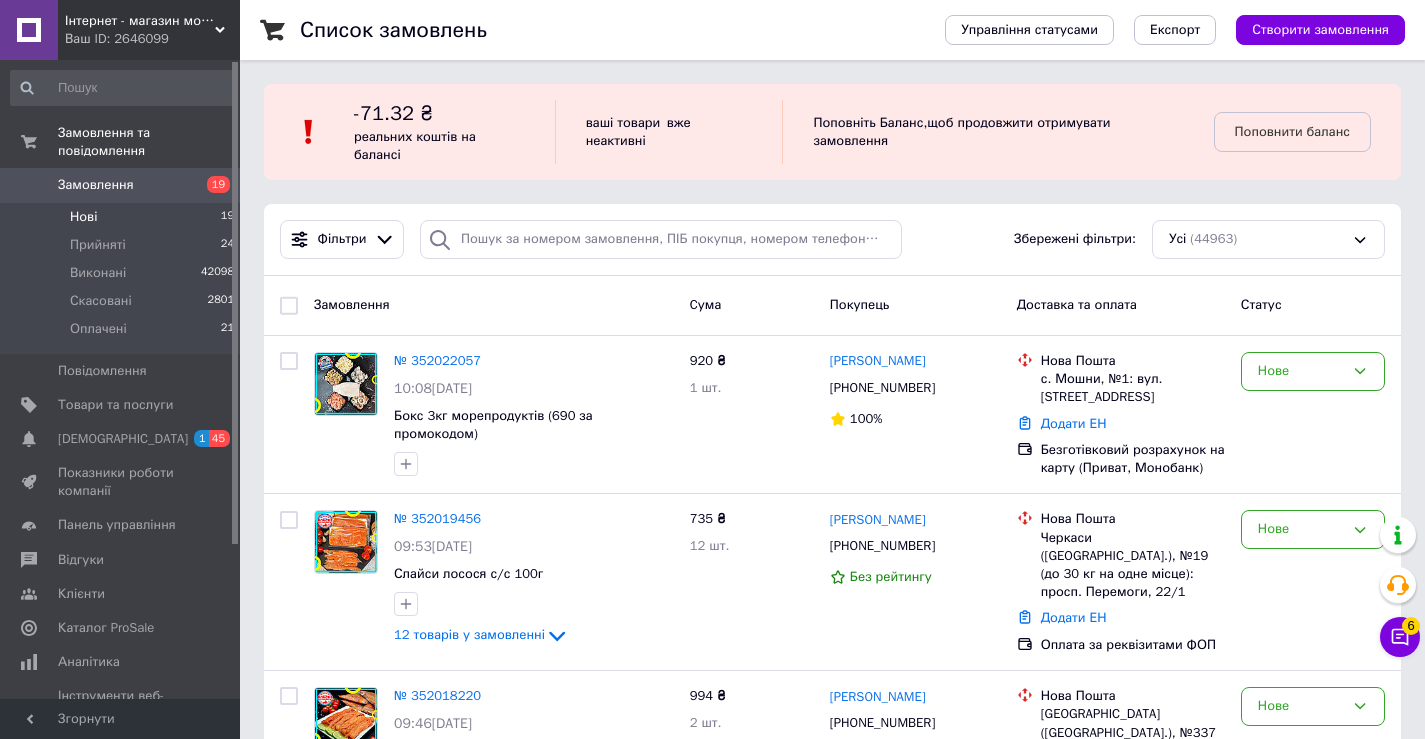 click on "Нові 19" at bounding box center (123, 217) 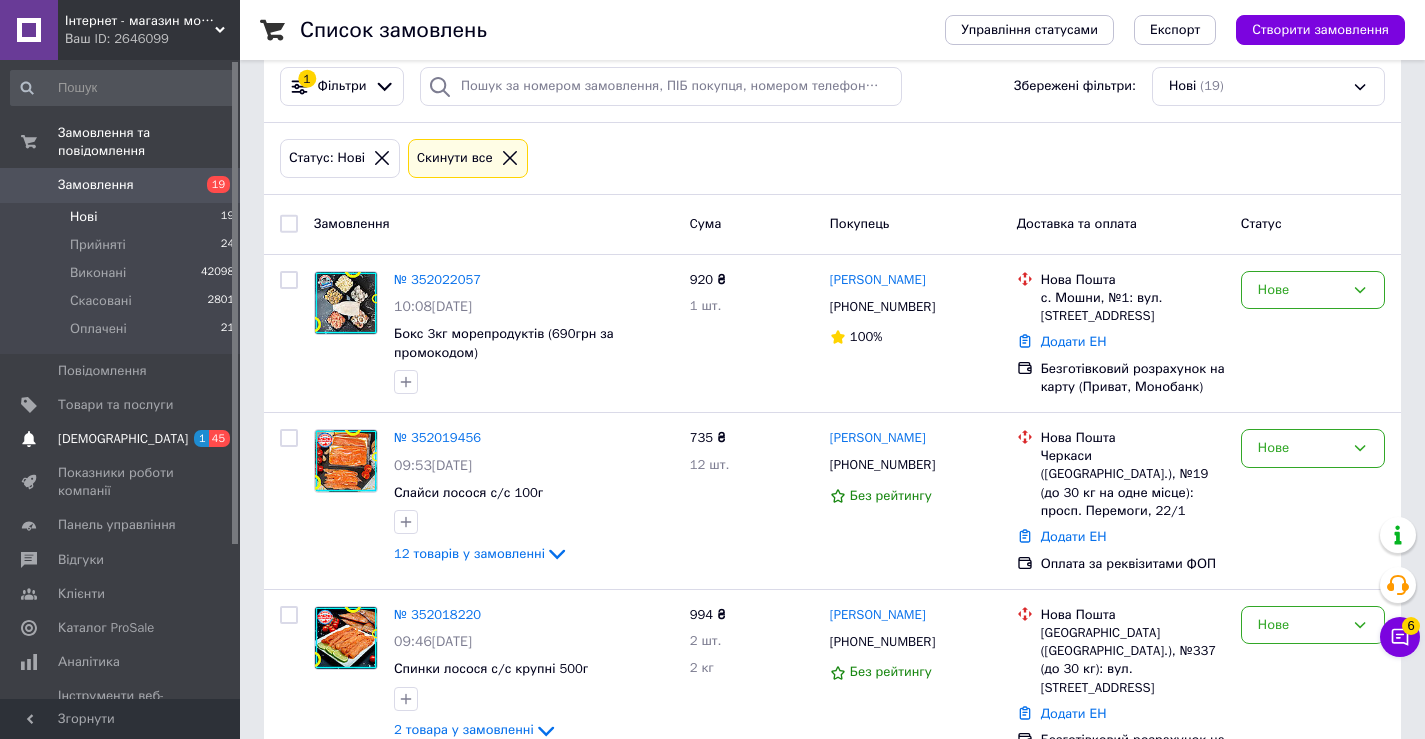 scroll, scrollTop: 0, scrollLeft: 0, axis: both 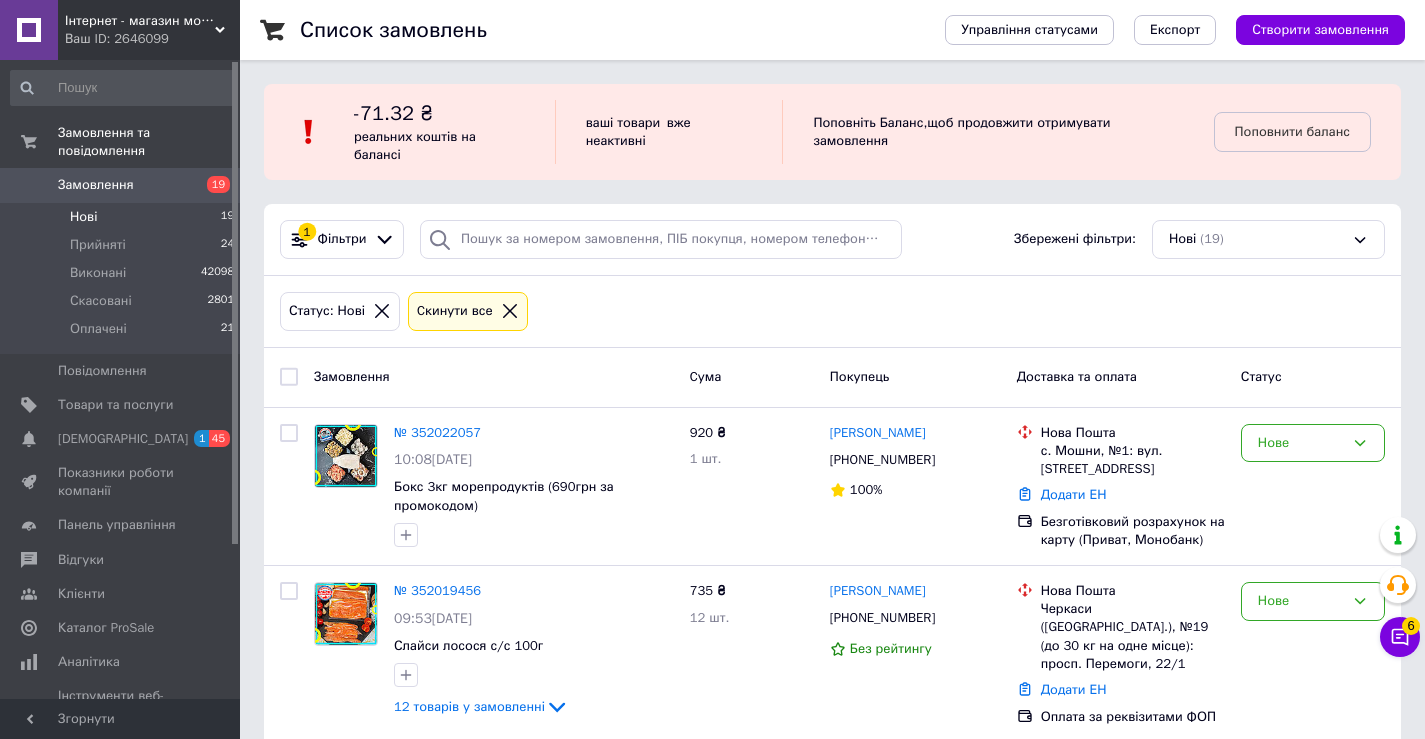 click on "Ваш ID: 2646099" at bounding box center [152, 39] 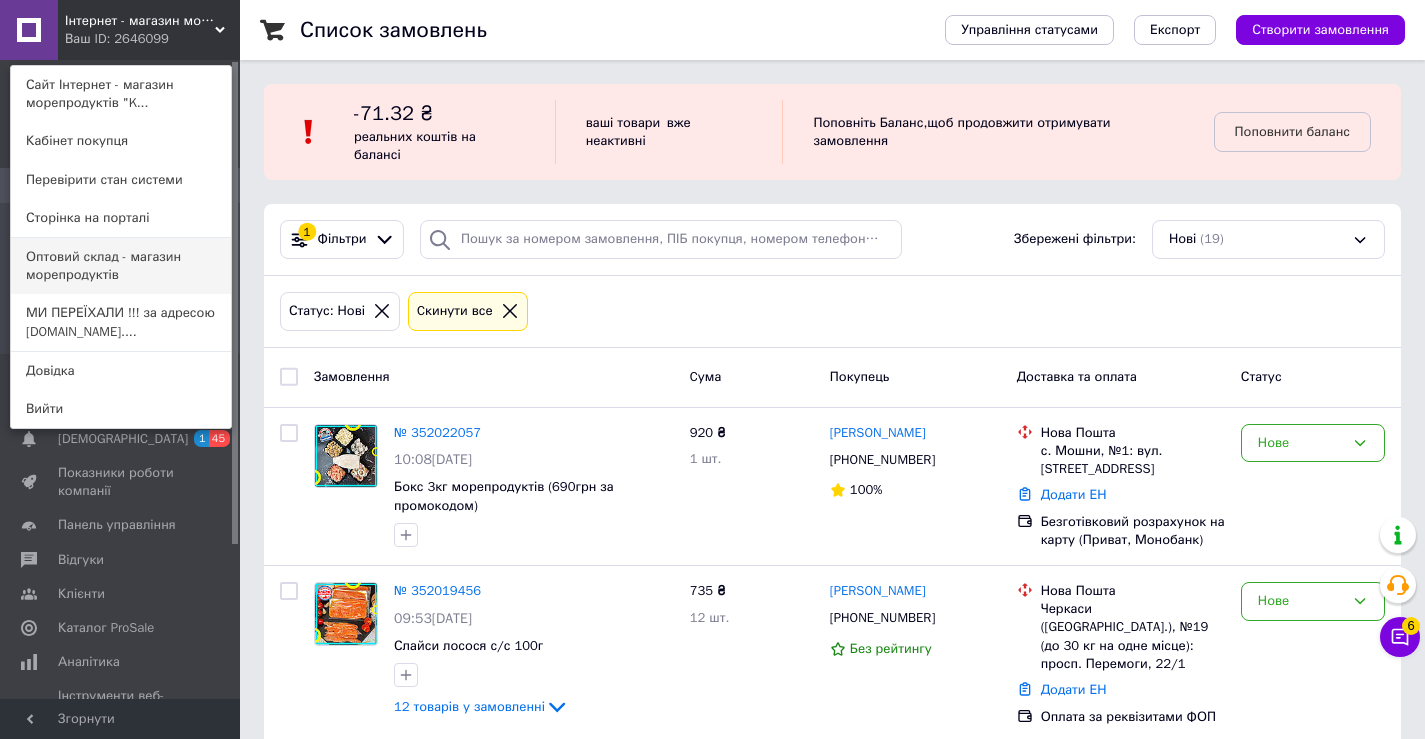 click on "Оптовий склад - магазин морепродуктів" at bounding box center (121, 266) 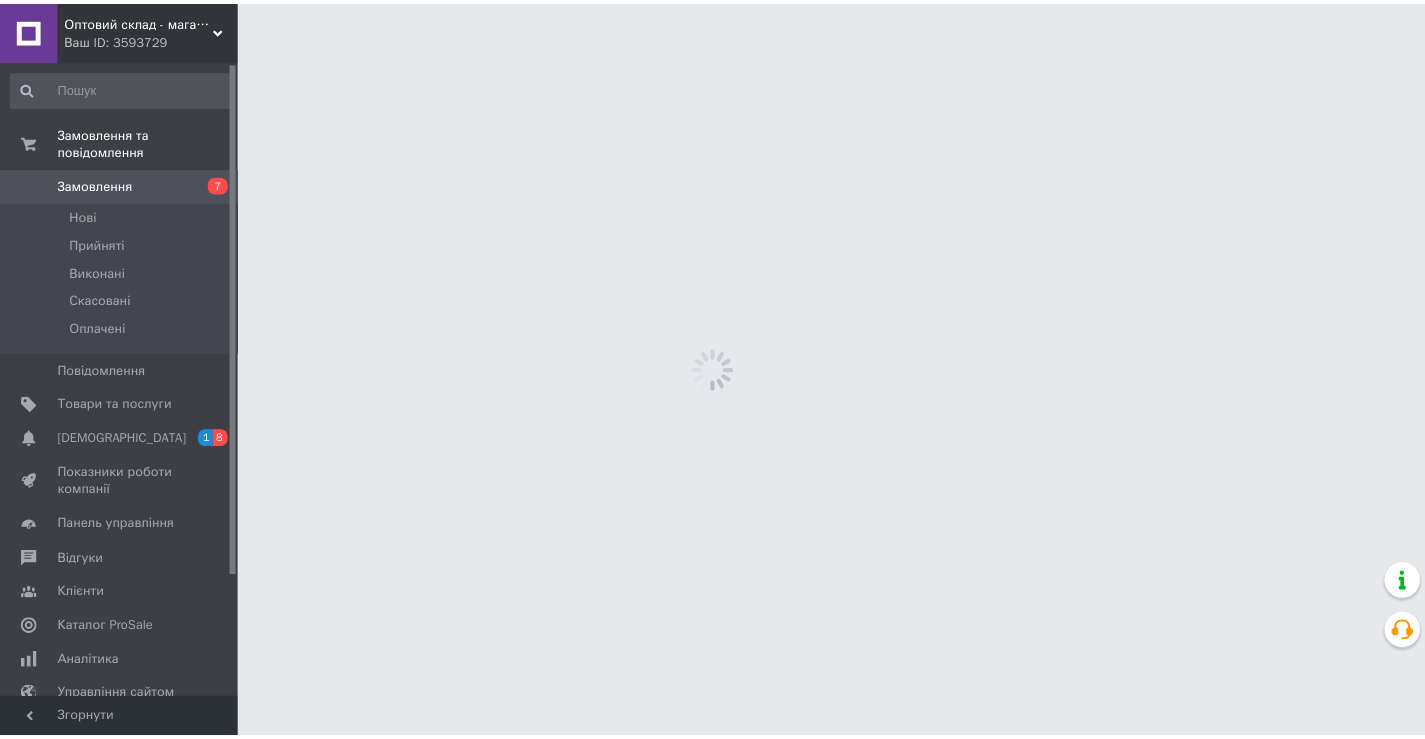scroll, scrollTop: 0, scrollLeft: 0, axis: both 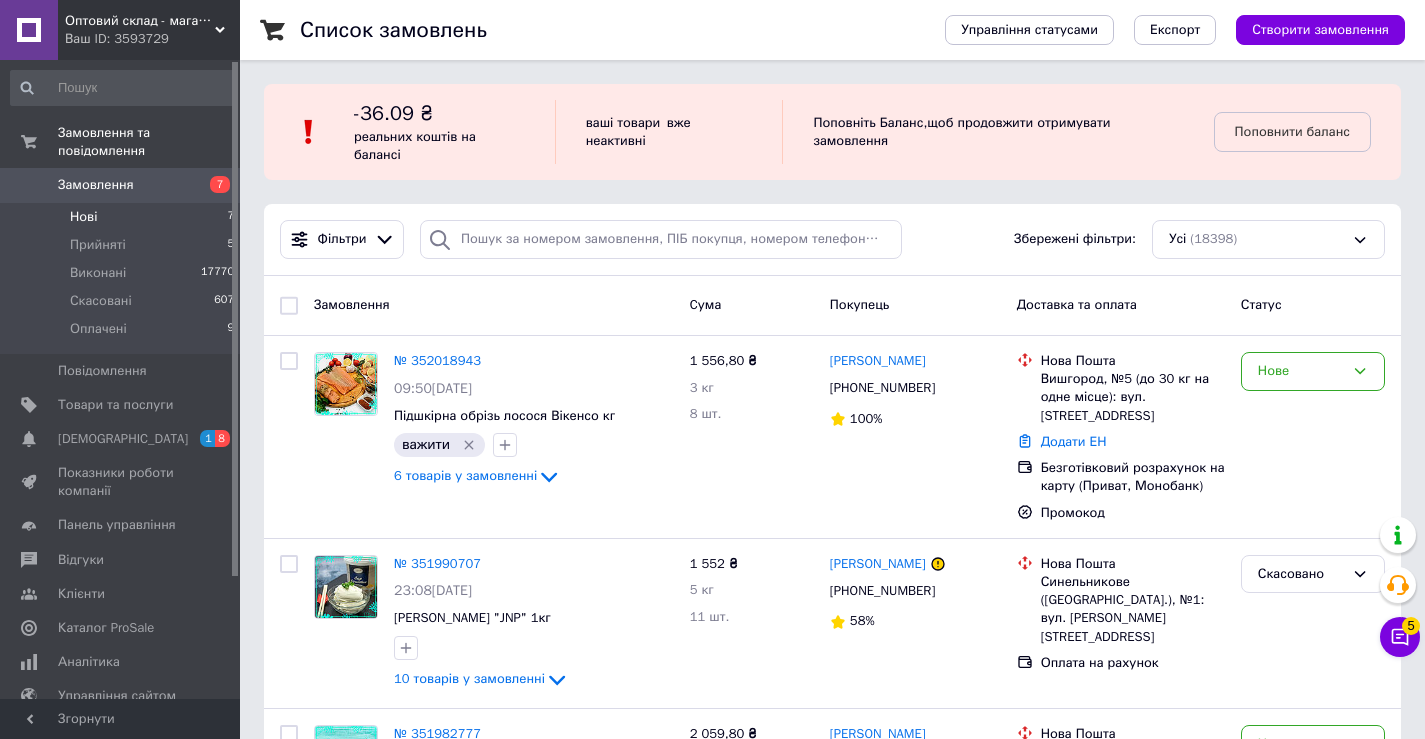 click on "Нові" at bounding box center [83, 217] 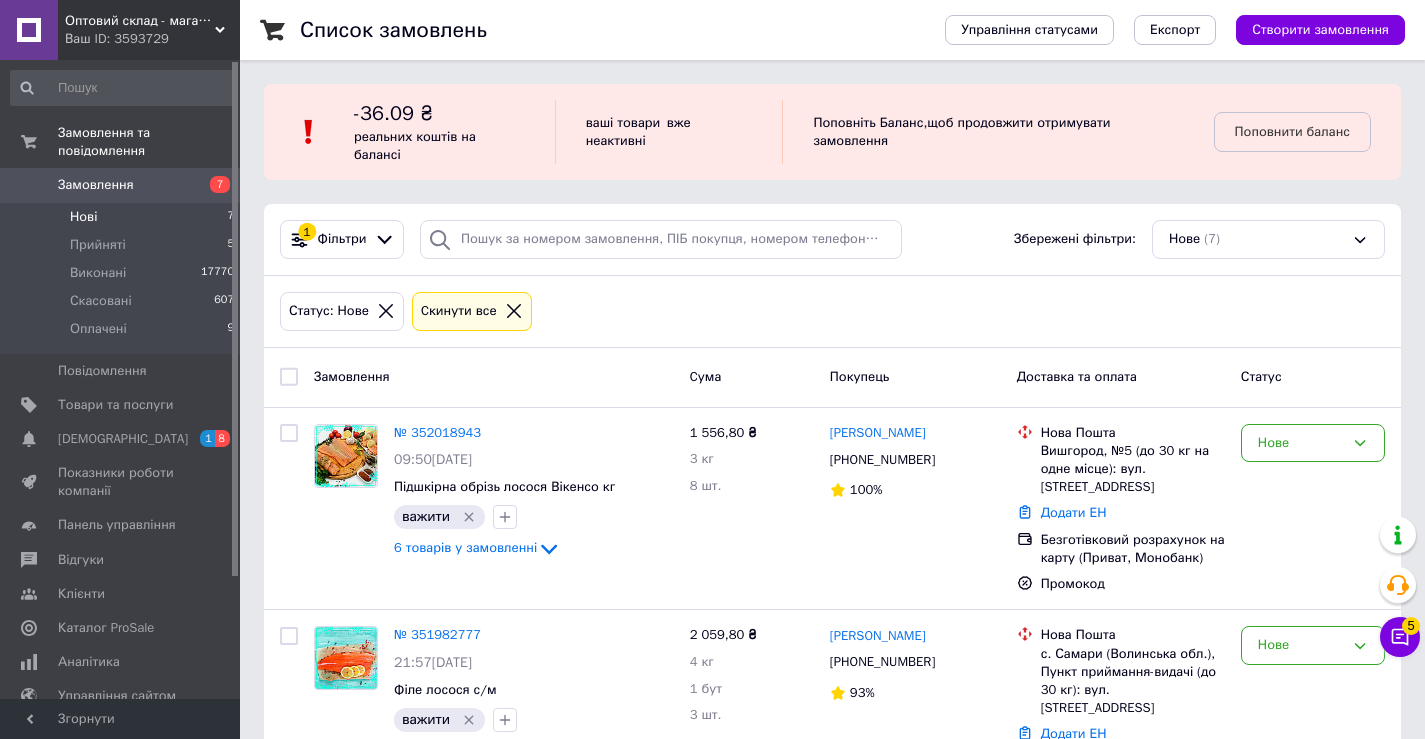 scroll, scrollTop: 628, scrollLeft: 0, axis: vertical 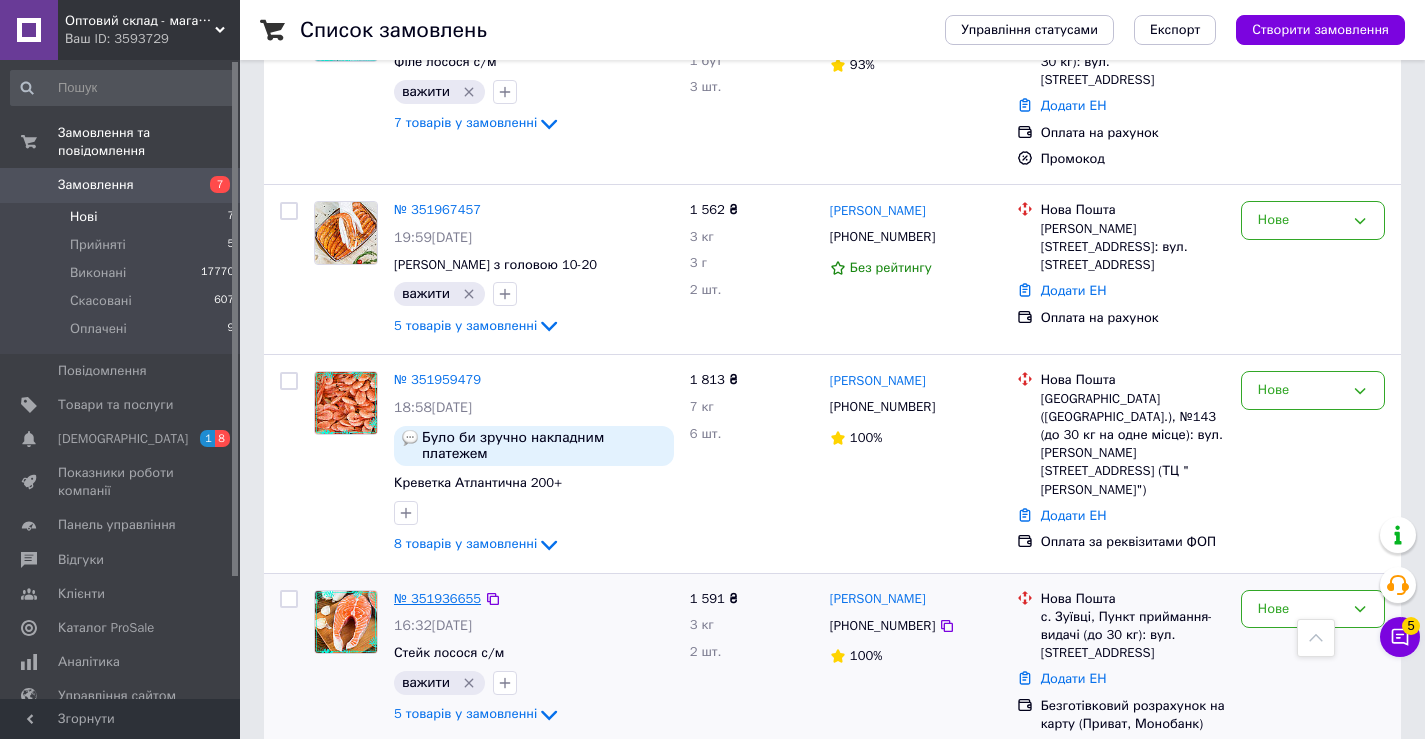 click on "№ 351936655" at bounding box center [437, 598] 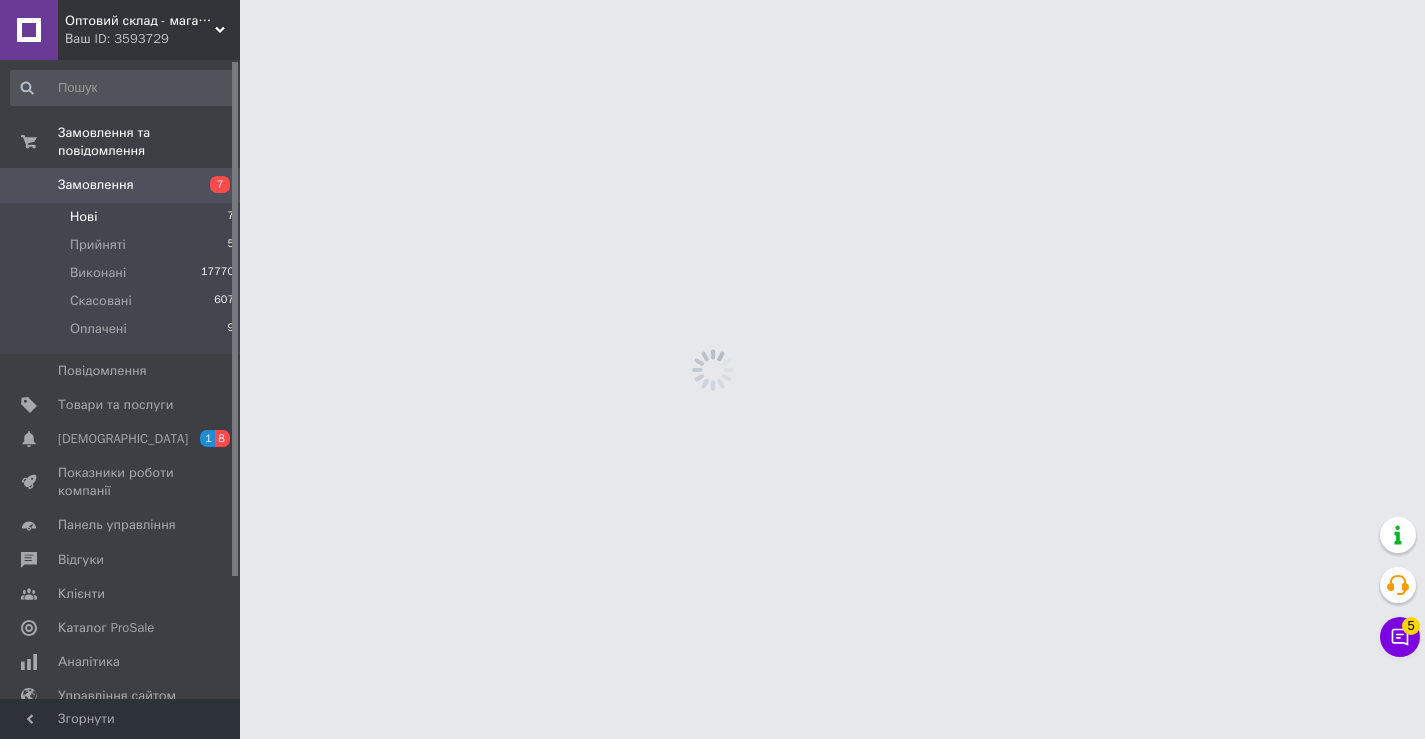 scroll, scrollTop: 0, scrollLeft: 0, axis: both 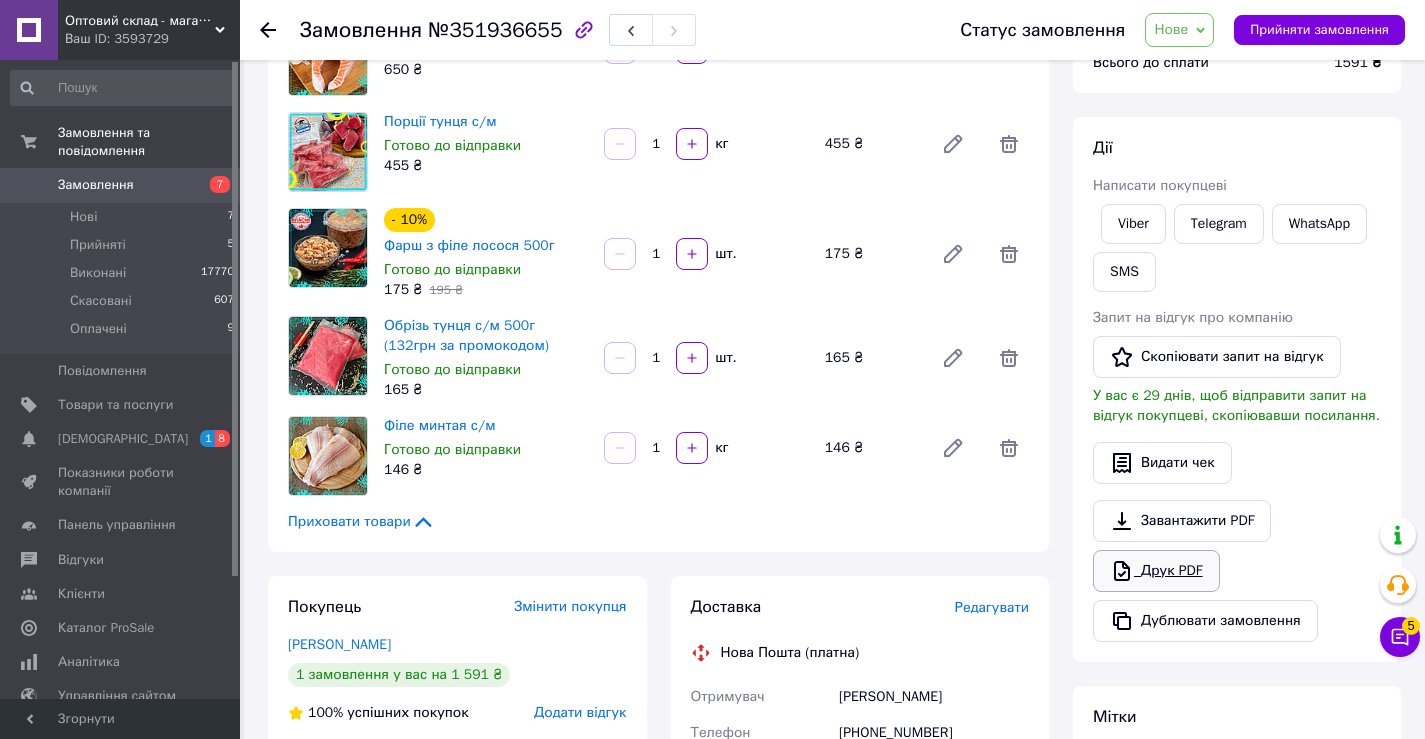 click on "Друк PDF" at bounding box center [1156, 571] 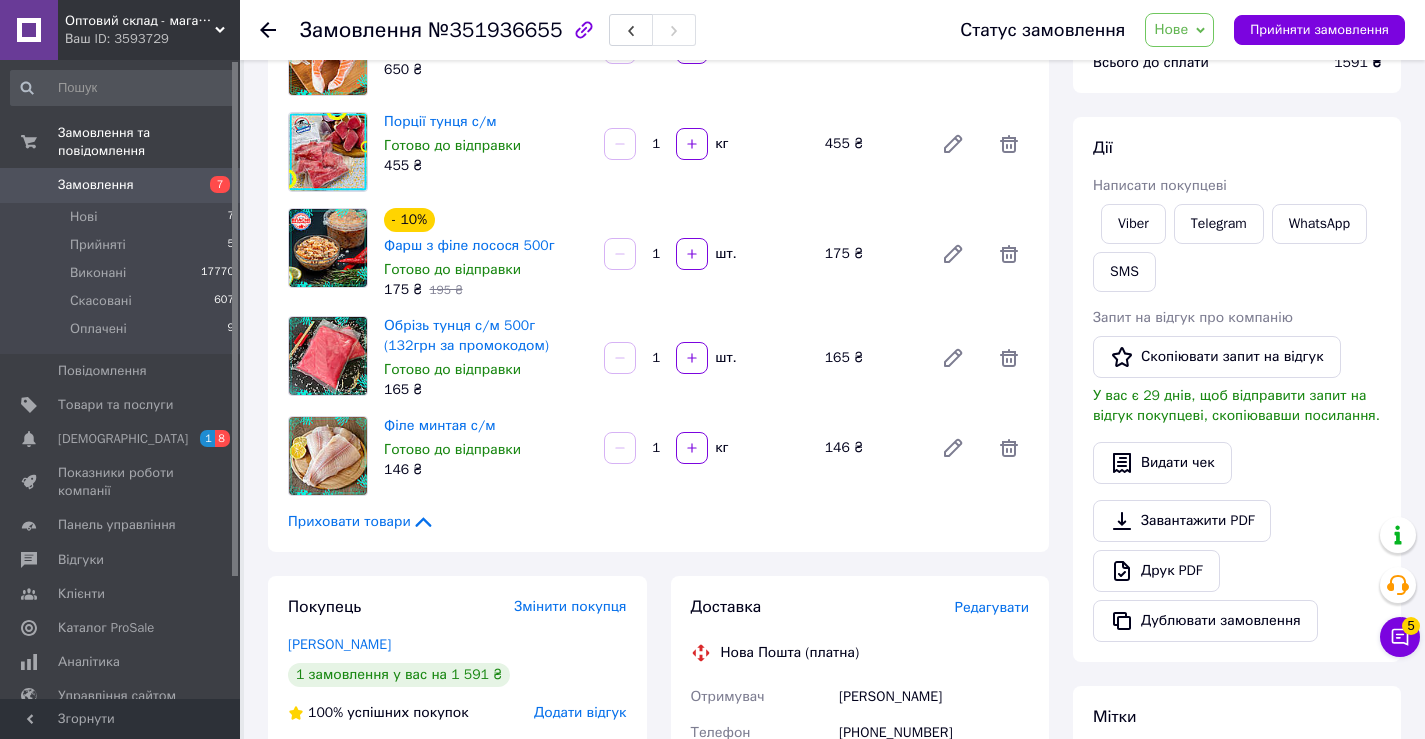 click 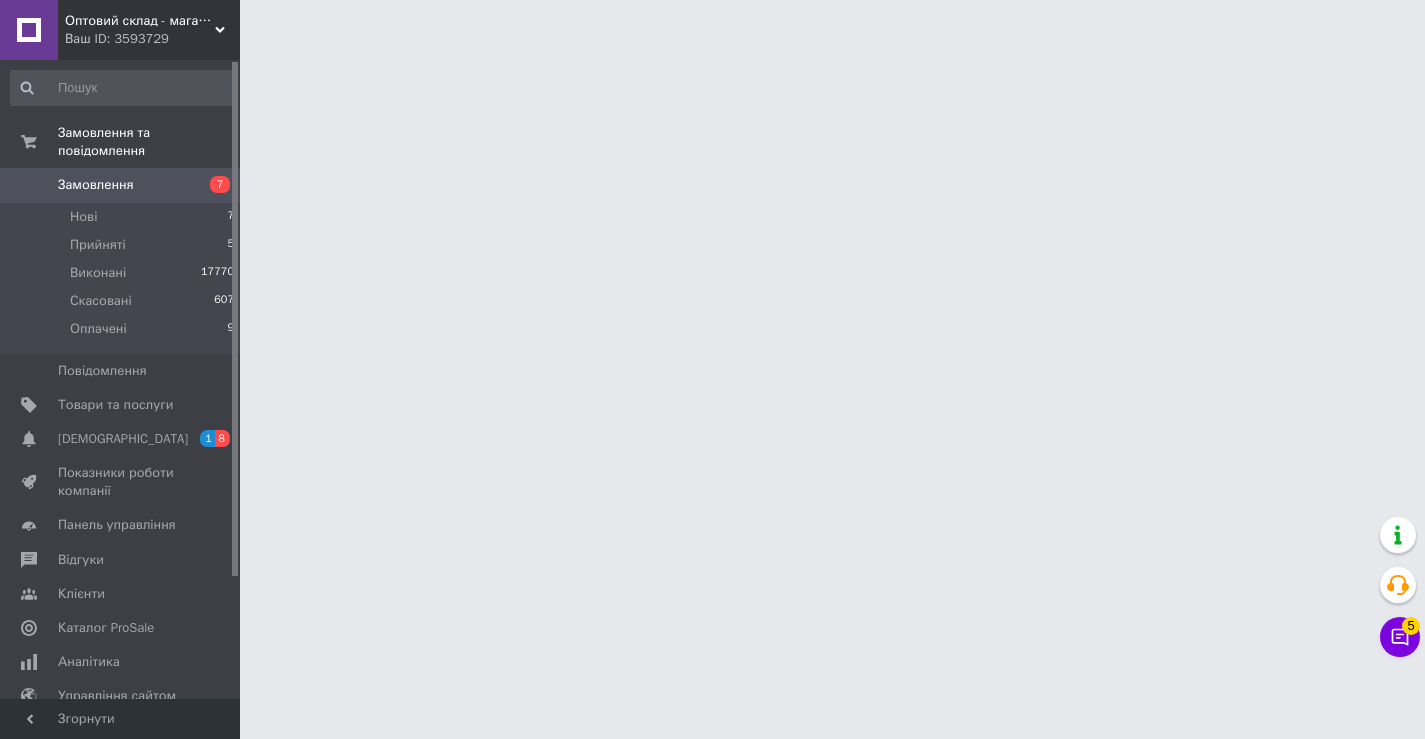 scroll, scrollTop: 0, scrollLeft: 0, axis: both 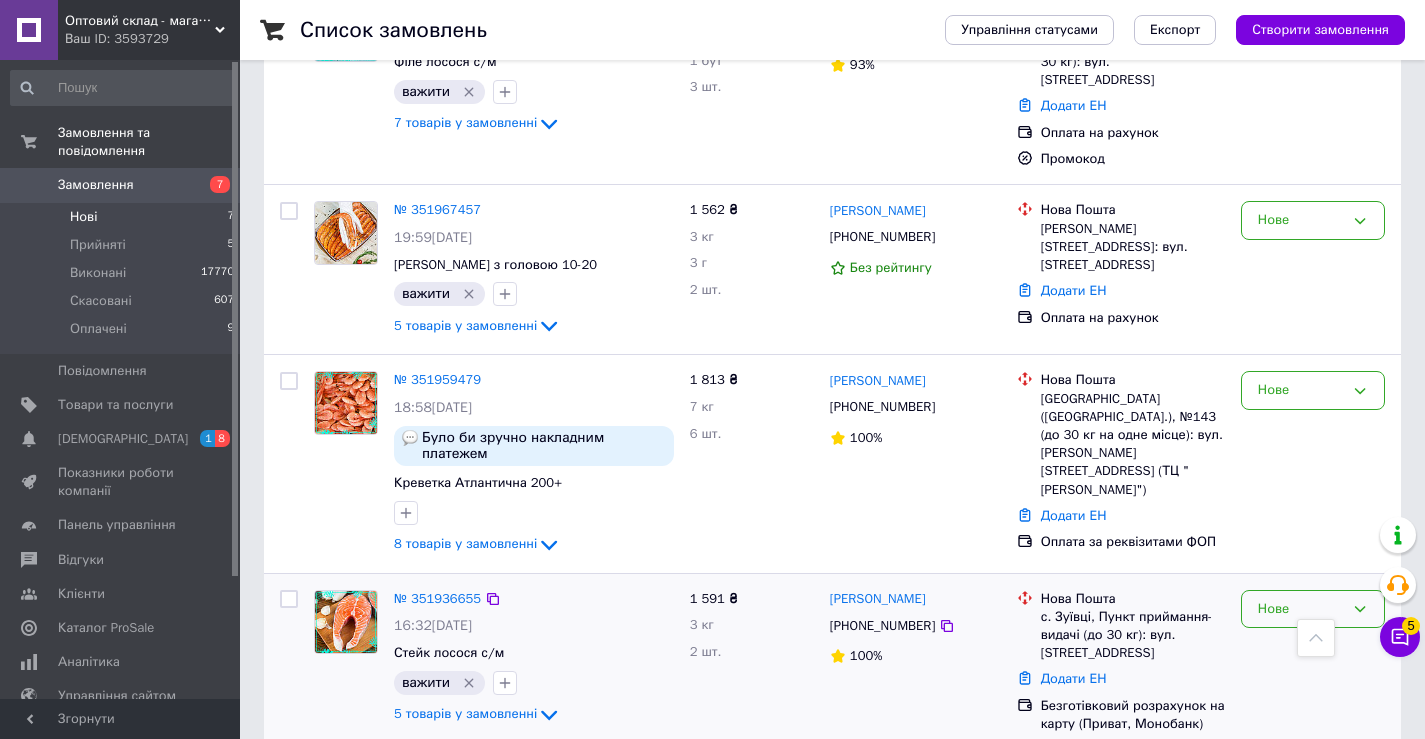 click on "Нове" at bounding box center [1313, 609] 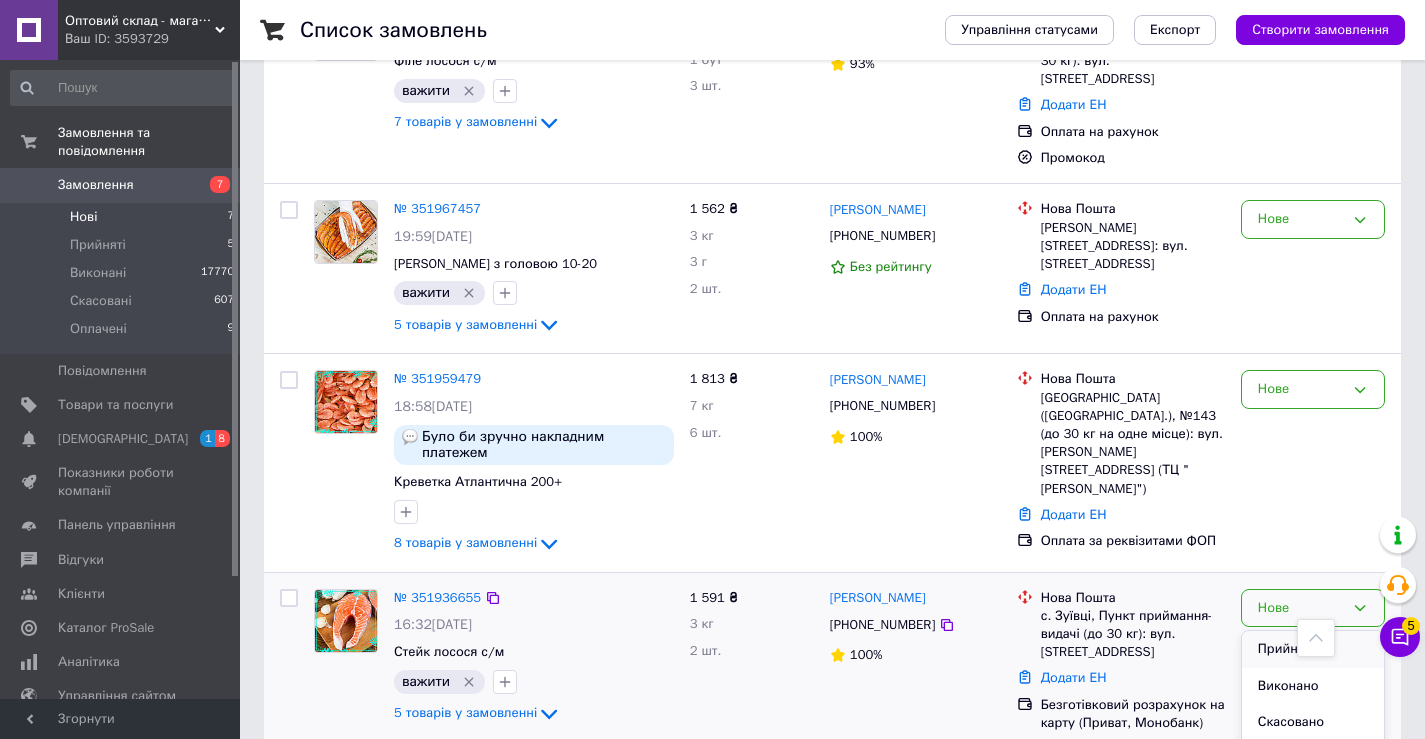 click on "Прийнято" at bounding box center (1313, 649) 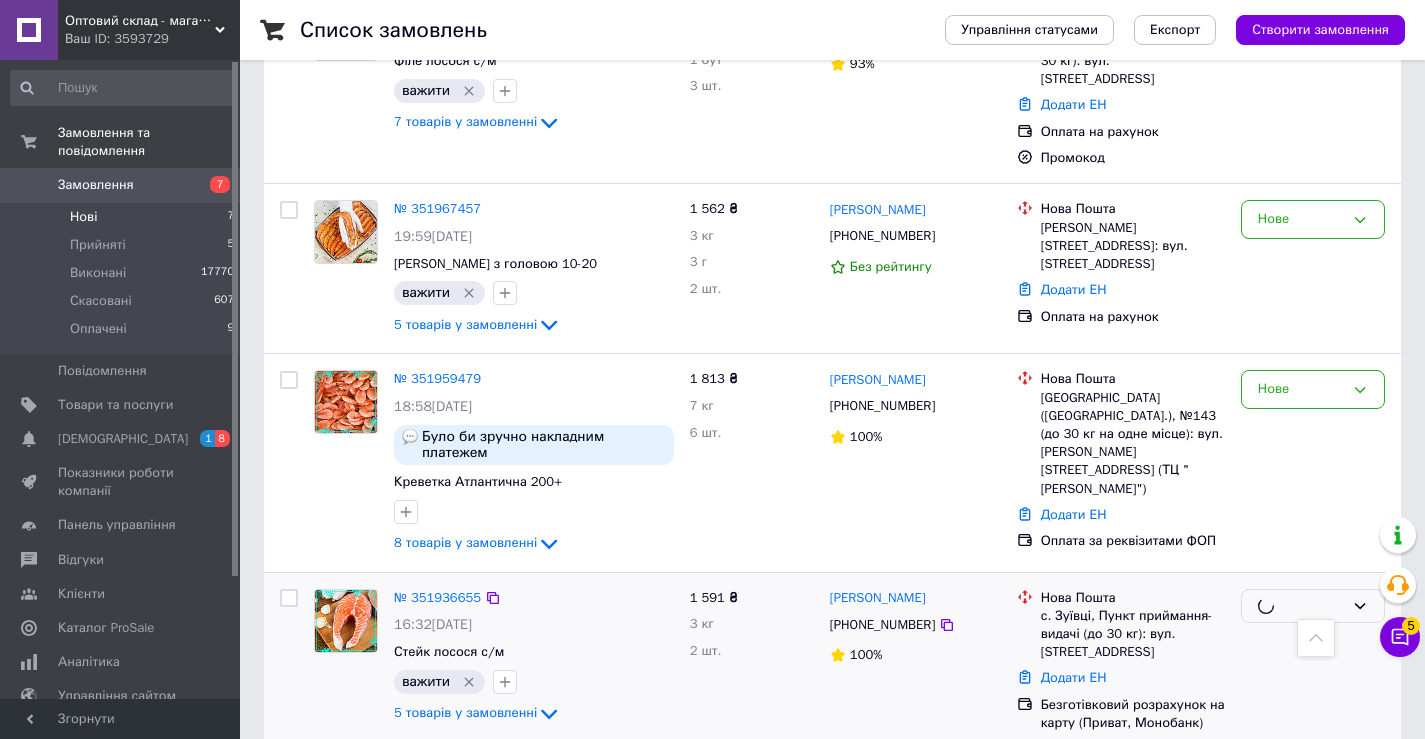 scroll, scrollTop: 628, scrollLeft: 0, axis: vertical 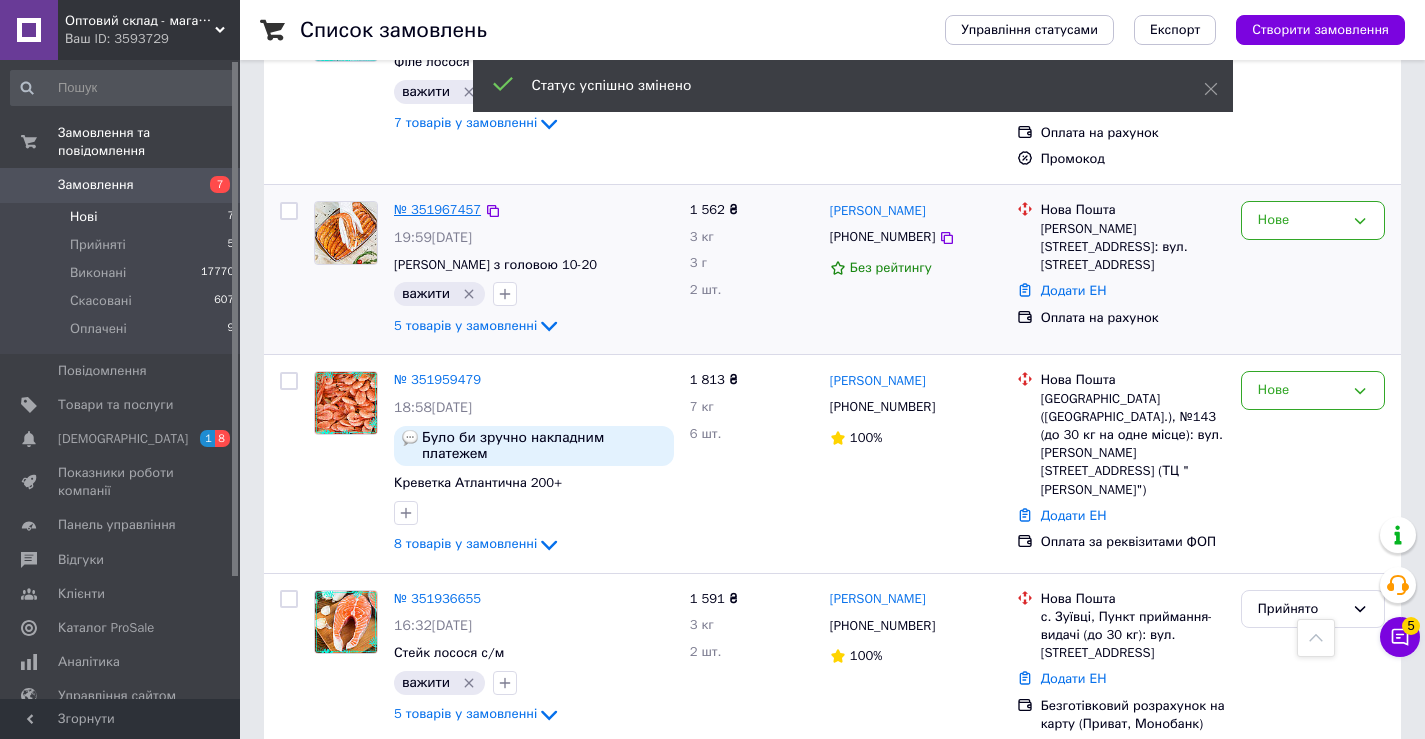 click on "№ 351967457" at bounding box center (437, 209) 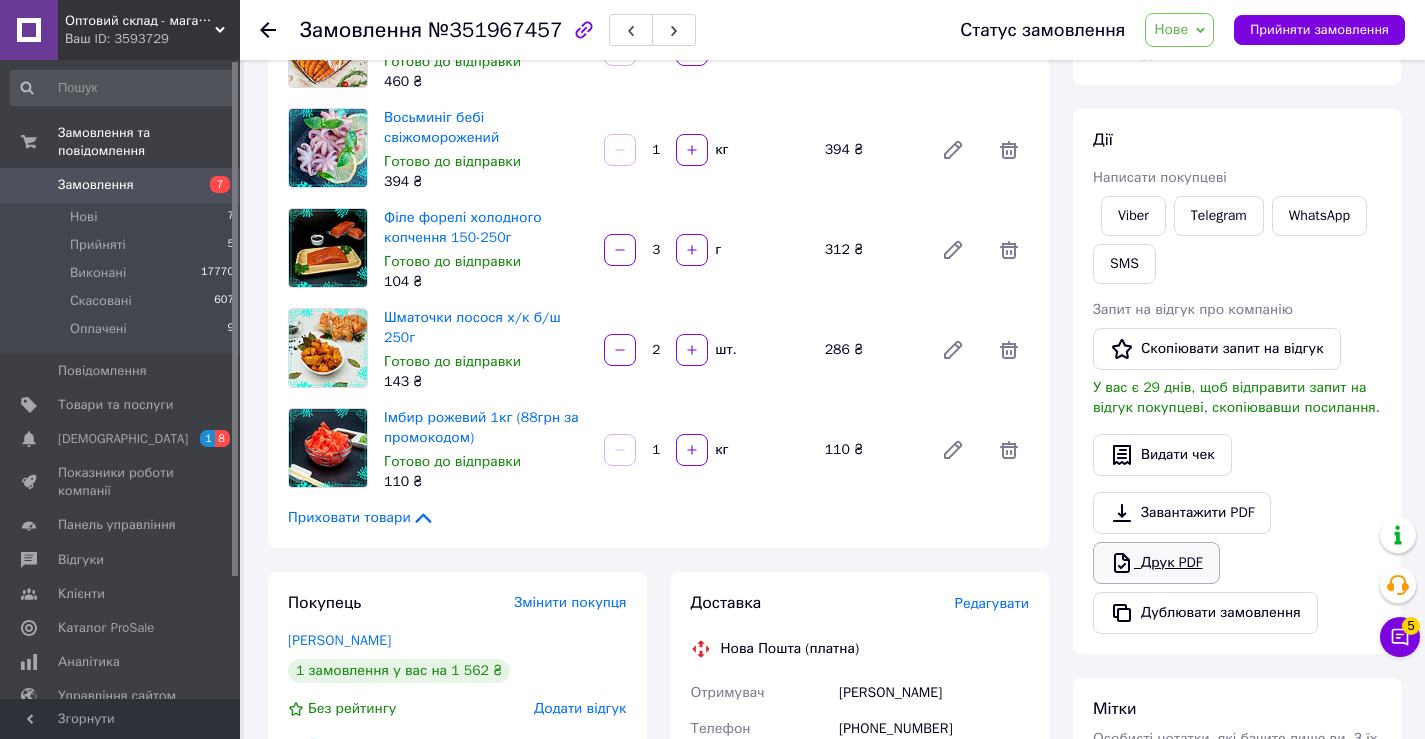 scroll, scrollTop: 328, scrollLeft: 0, axis: vertical 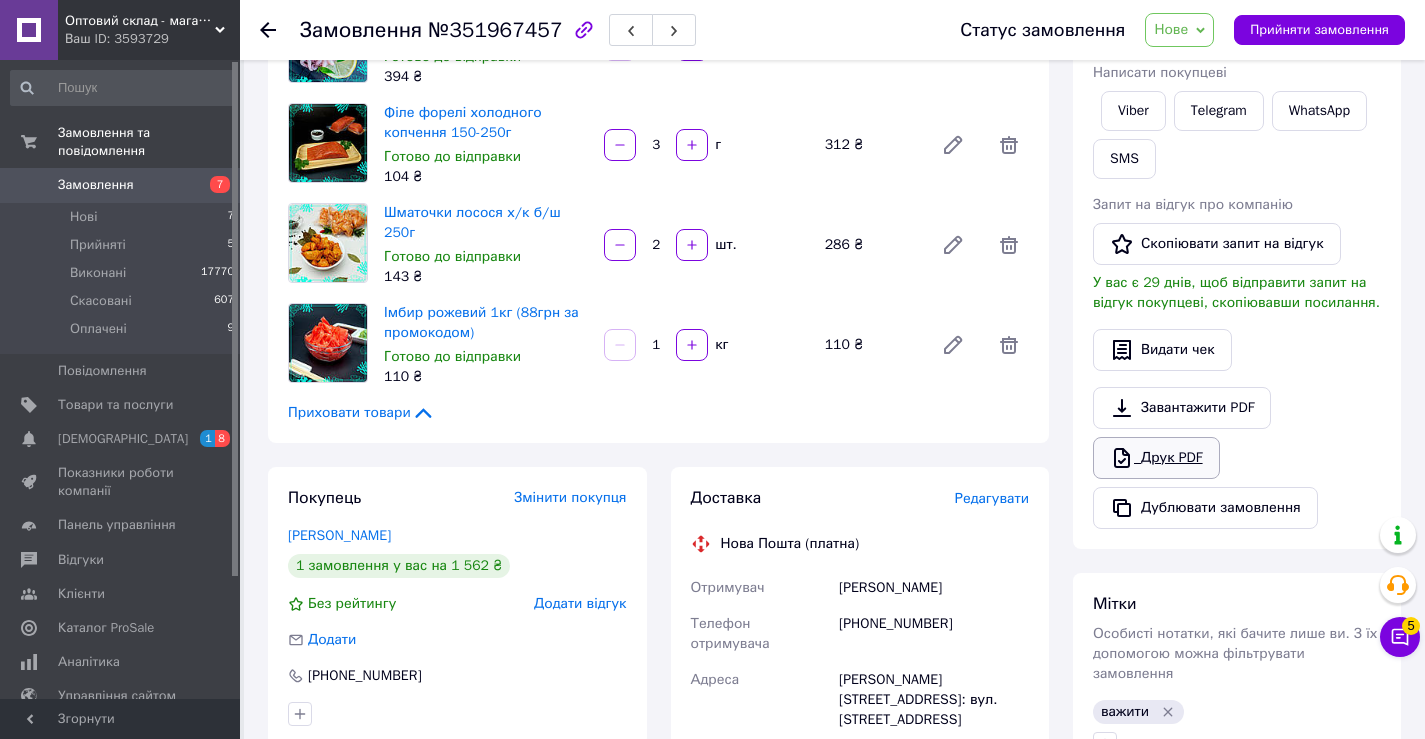 click on "Друк PDF" at bounding box center [1156, 458] 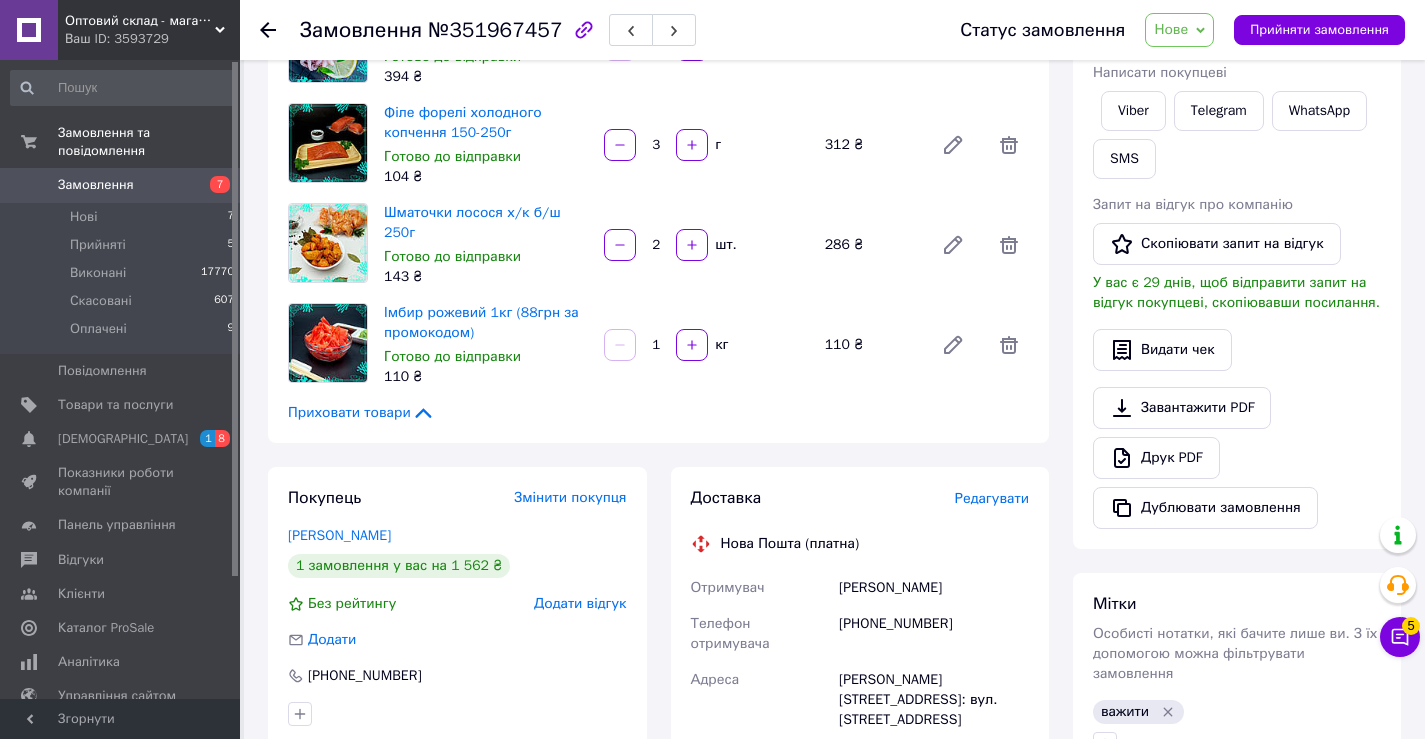 click on "Нове" at bounding box center (1179, 30) 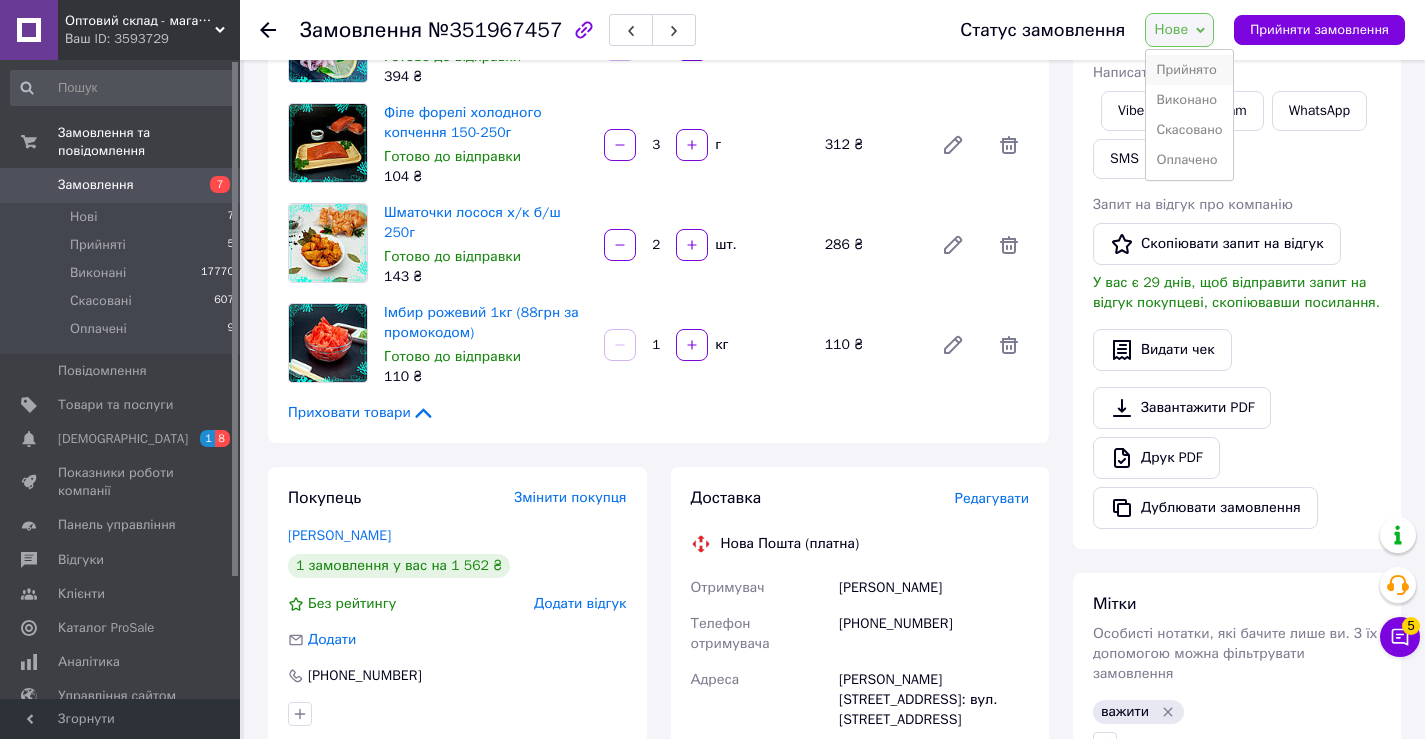click on "Прийнято" at bounding box center (1189, 70) 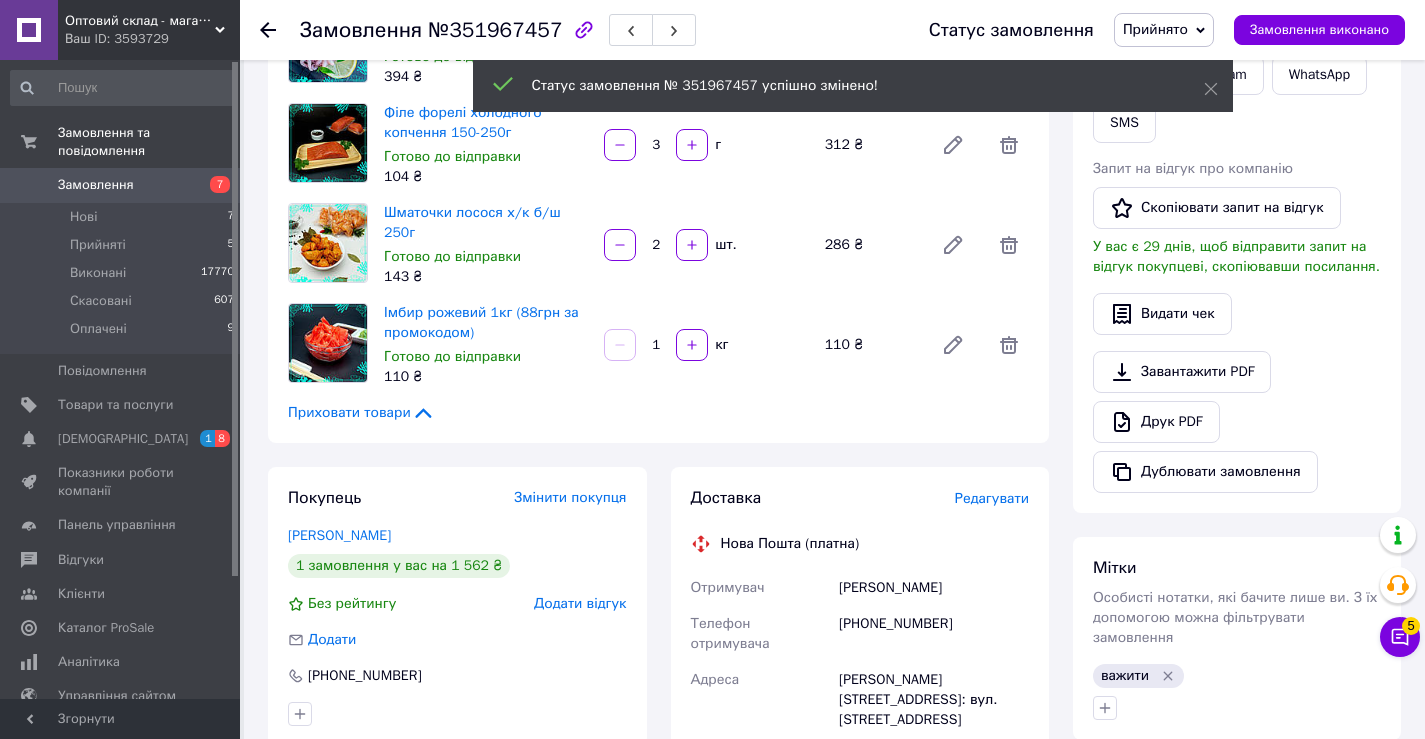 click 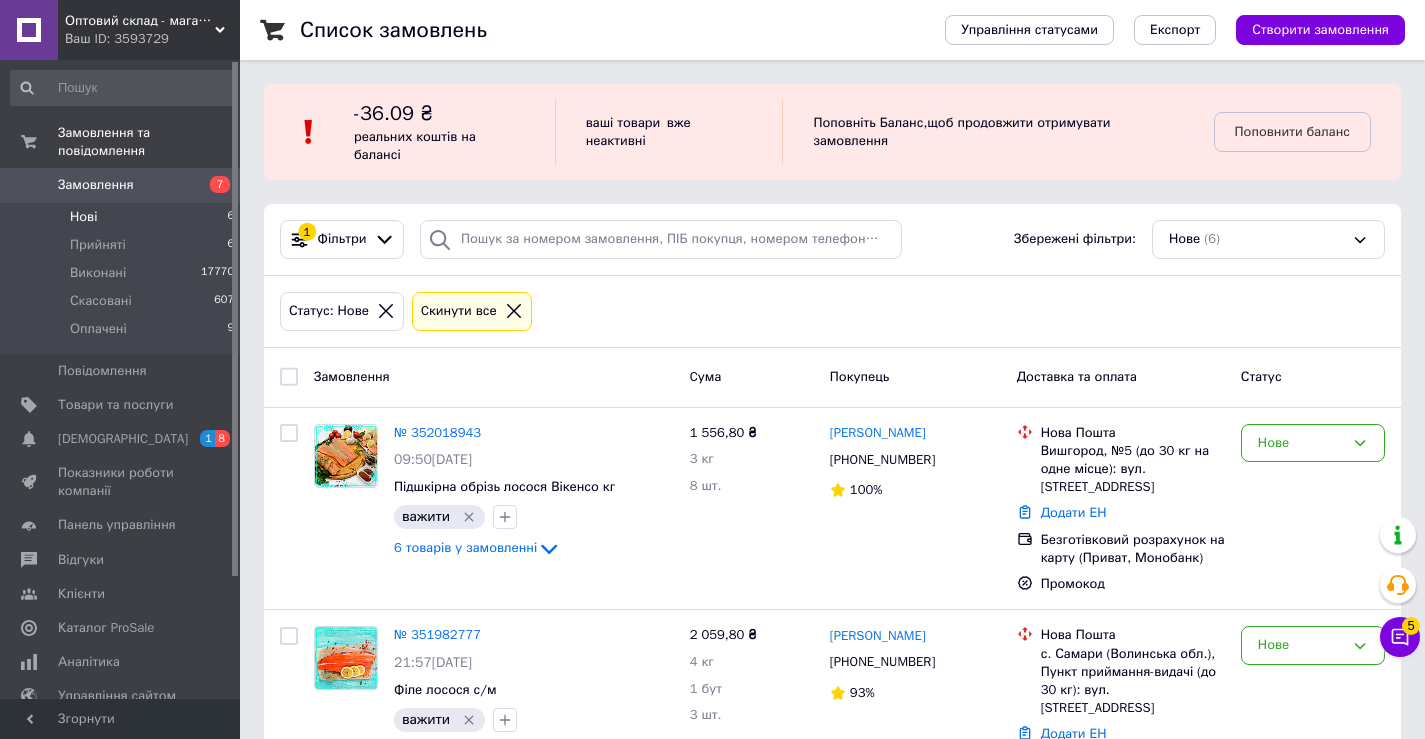 scroll, scrollTop: 451, scrollLeft: 0, axis: vertical 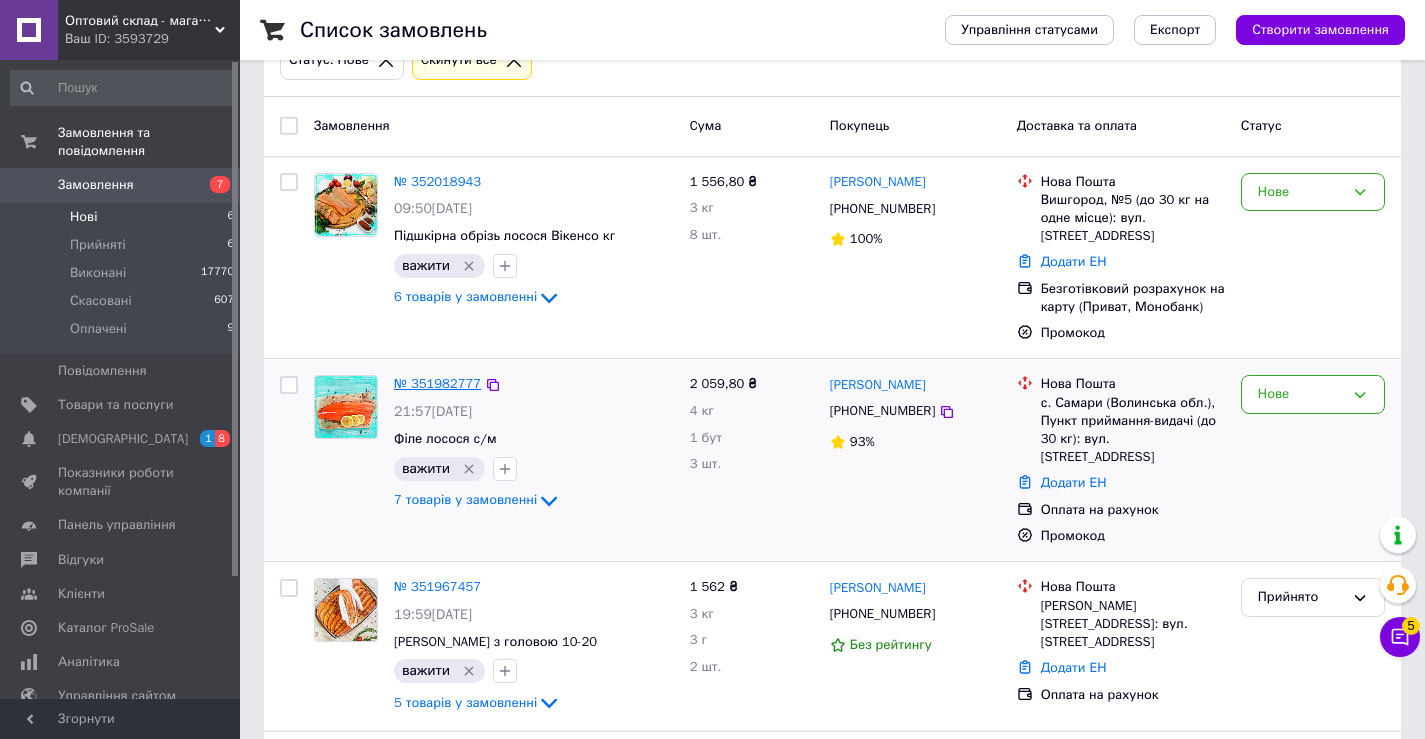 click on "№ 351982777" at bounding box center [437, 383] 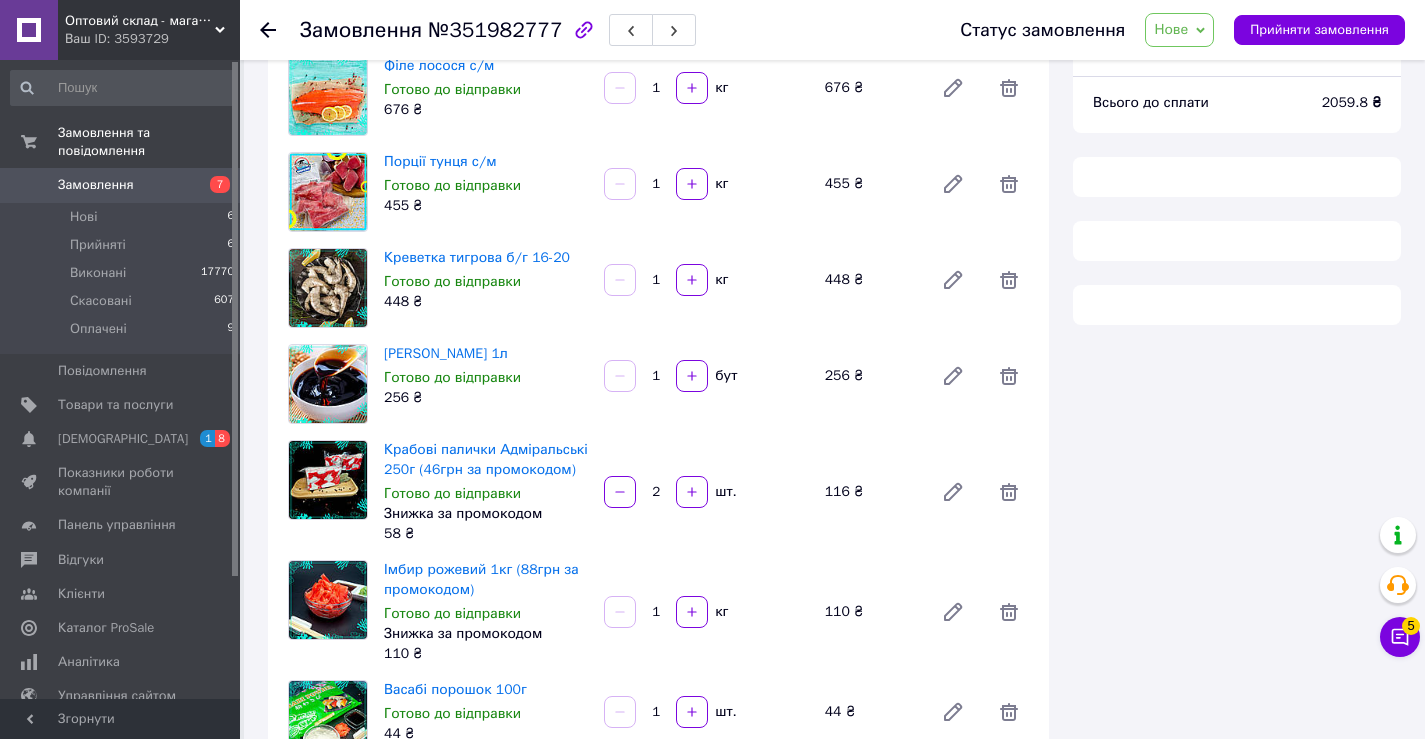 scroll, scrollTop: 251, scrollLeft: 0, axis: vertical 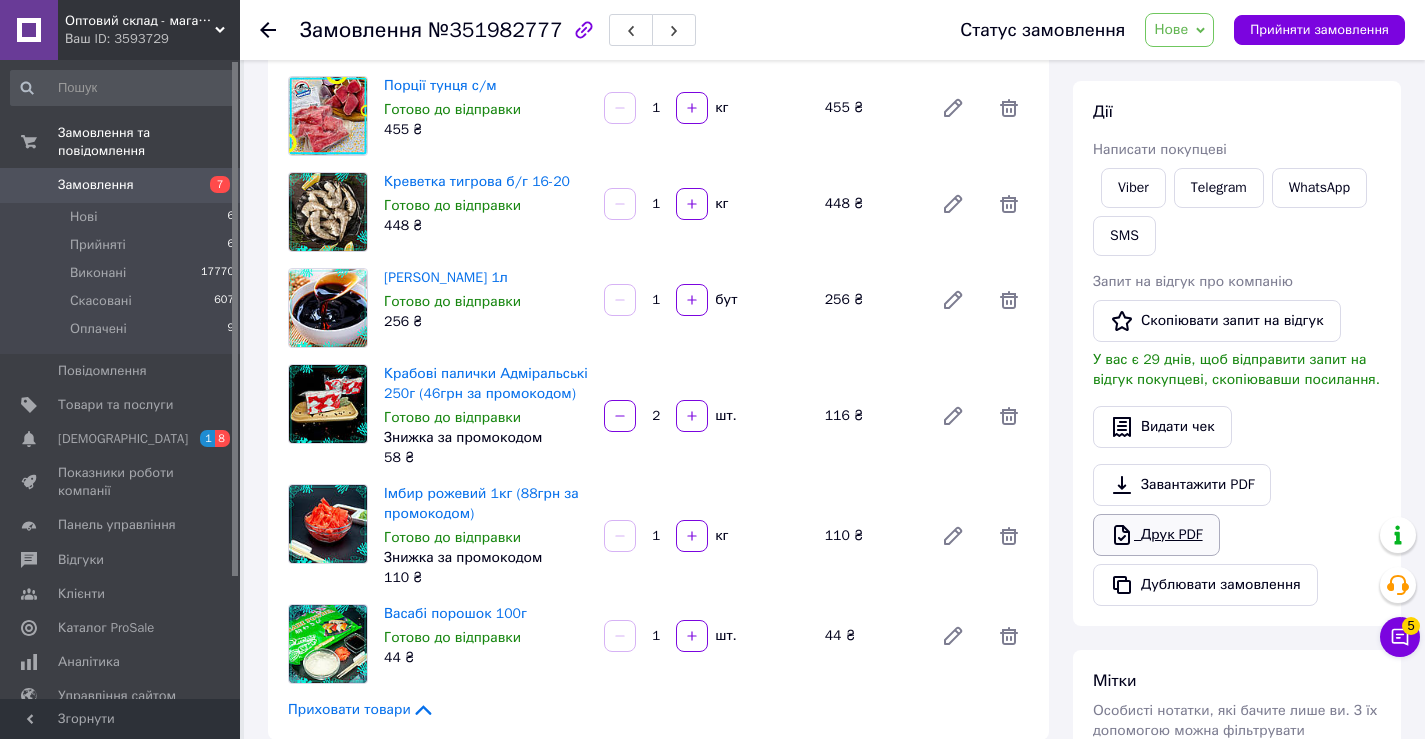 click on "Друк PDF" at bounding box center (1156, 535) 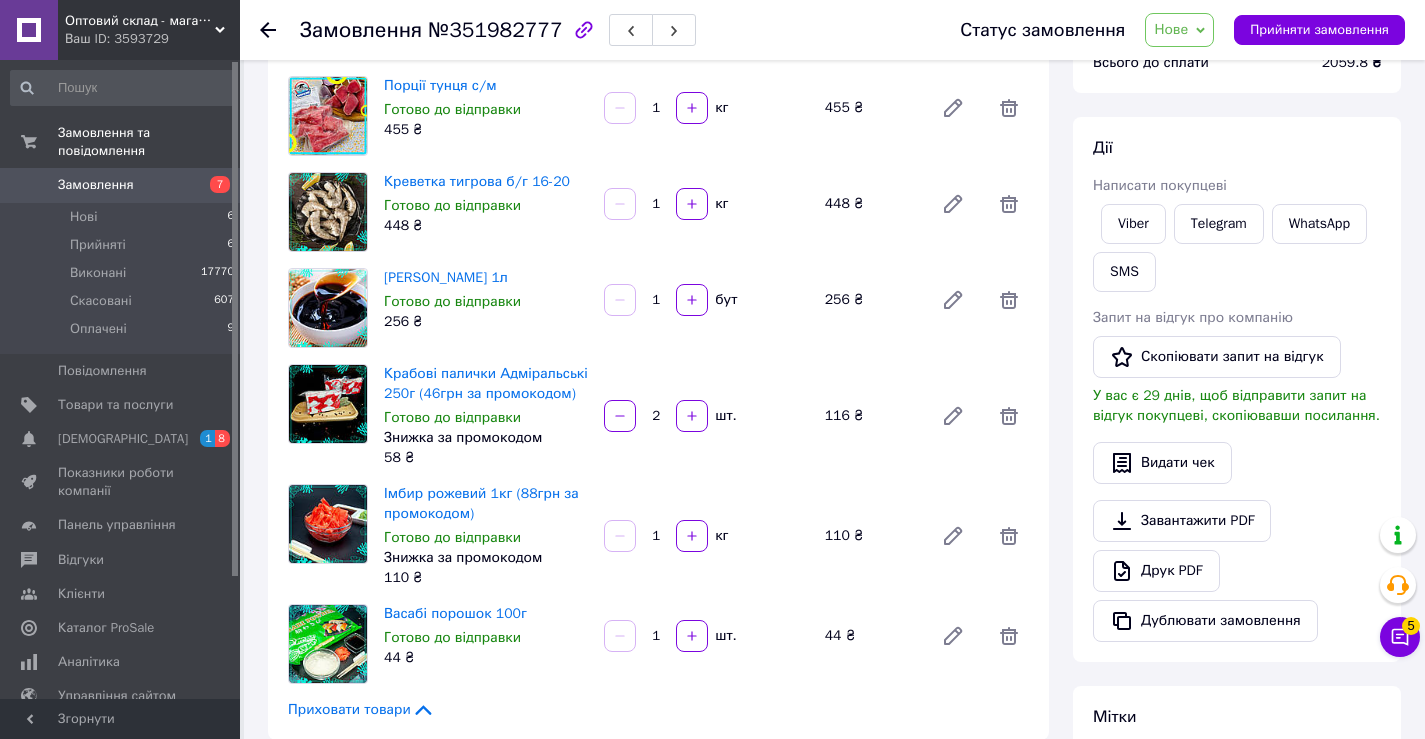 click 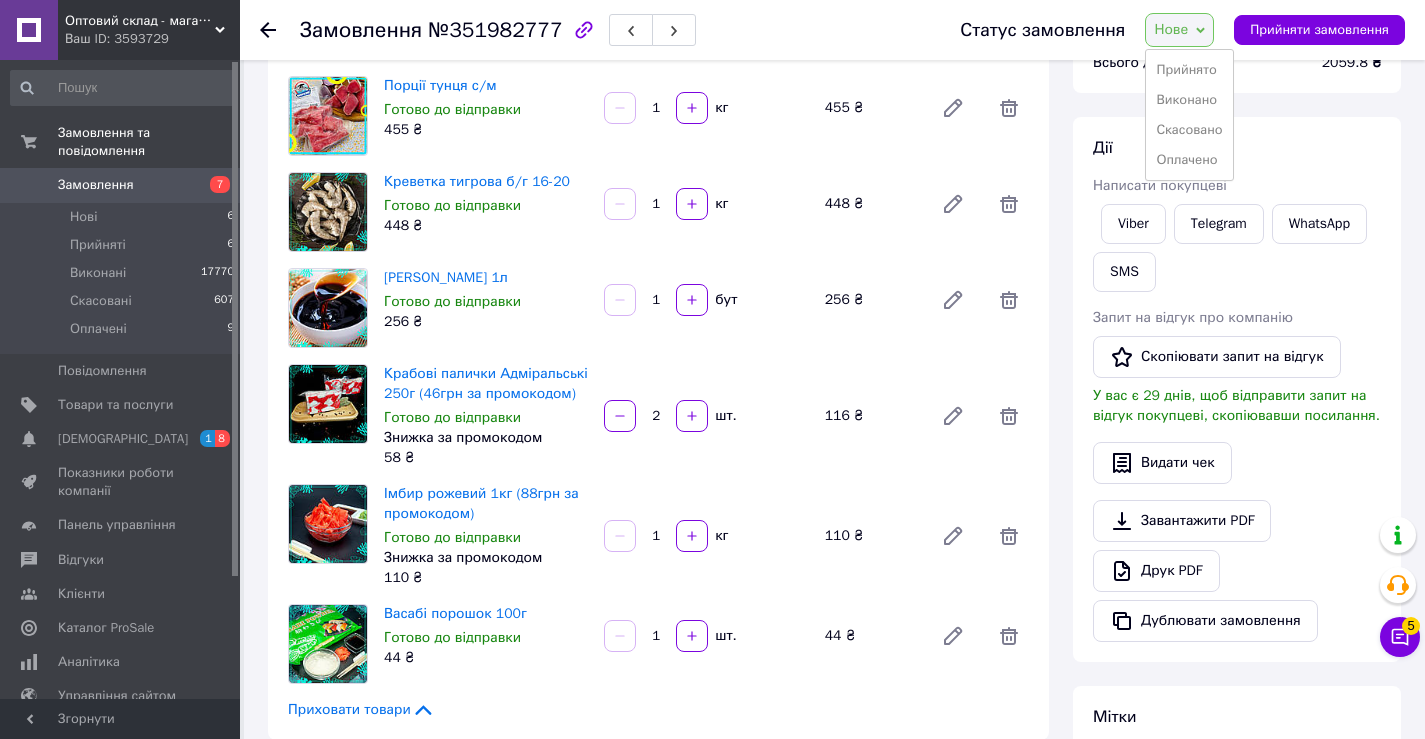 drag, startPoint x: 1198, startPoint y: 61, endPoint x: 606, endPoint y: 75, distance: 592.1655 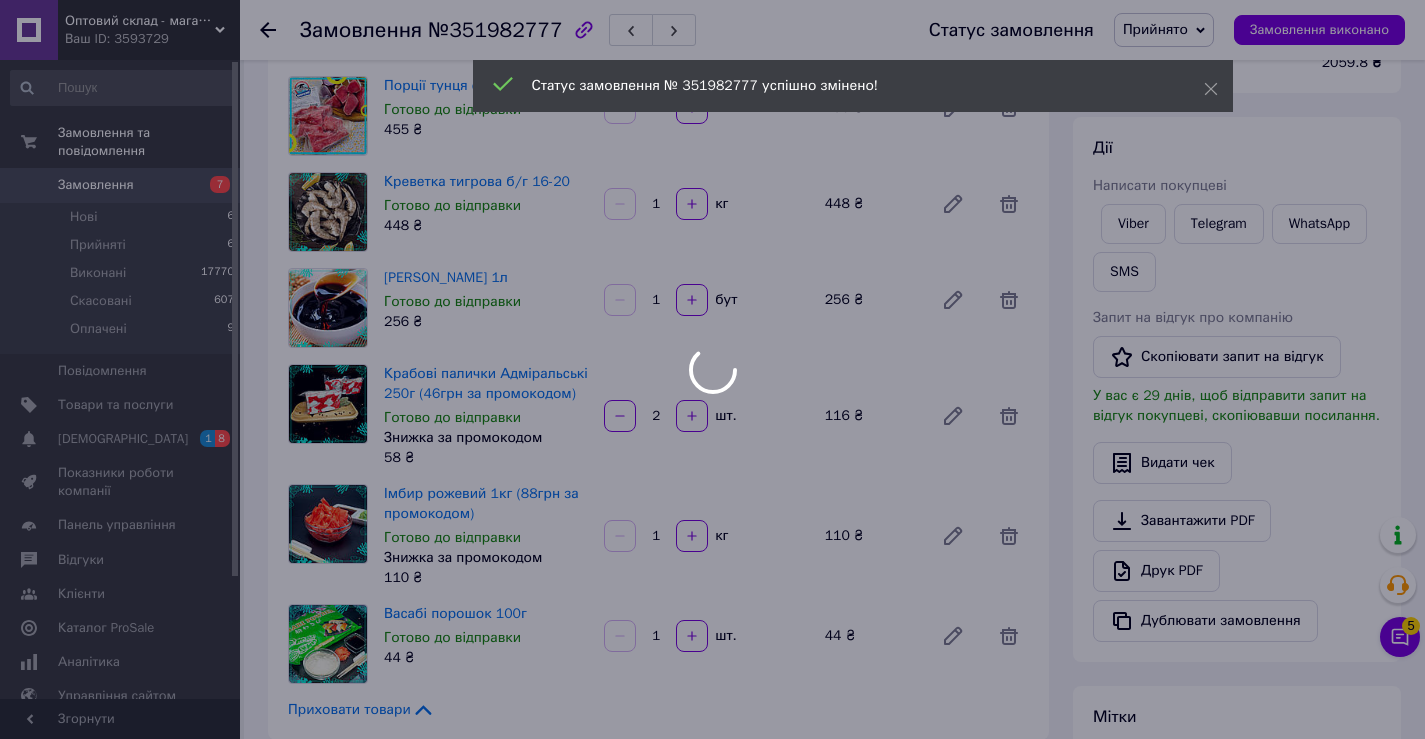 click on "Оптовий склад - магазин морепродуктів Ваш ID: 3593729 Сайт Оптовий склад - магазин морепродукт... Кабінет покупця Перевірити стан системи Сторінка на порталі МИ ПЕРЕЇХАЛИ !!! за адресою  redfish.vn.... Інтернет - магазин морепродуктів "Karase... Довідка Вийти Замовлення та повідомлення Замовлення 7 Нові 6 Прийняті 6 Виконані 17770 Скасовані 607 Оплачені 9 Повідомлення 0 Товари та послуги Сповіщення 1 8 Показники роботи компанії Панель управління Відгуки Клієнти Каталог ProSale Аналітика Управління сайтом Гаманець компанії Маркет 1 1" at bounding box center (712, 670) 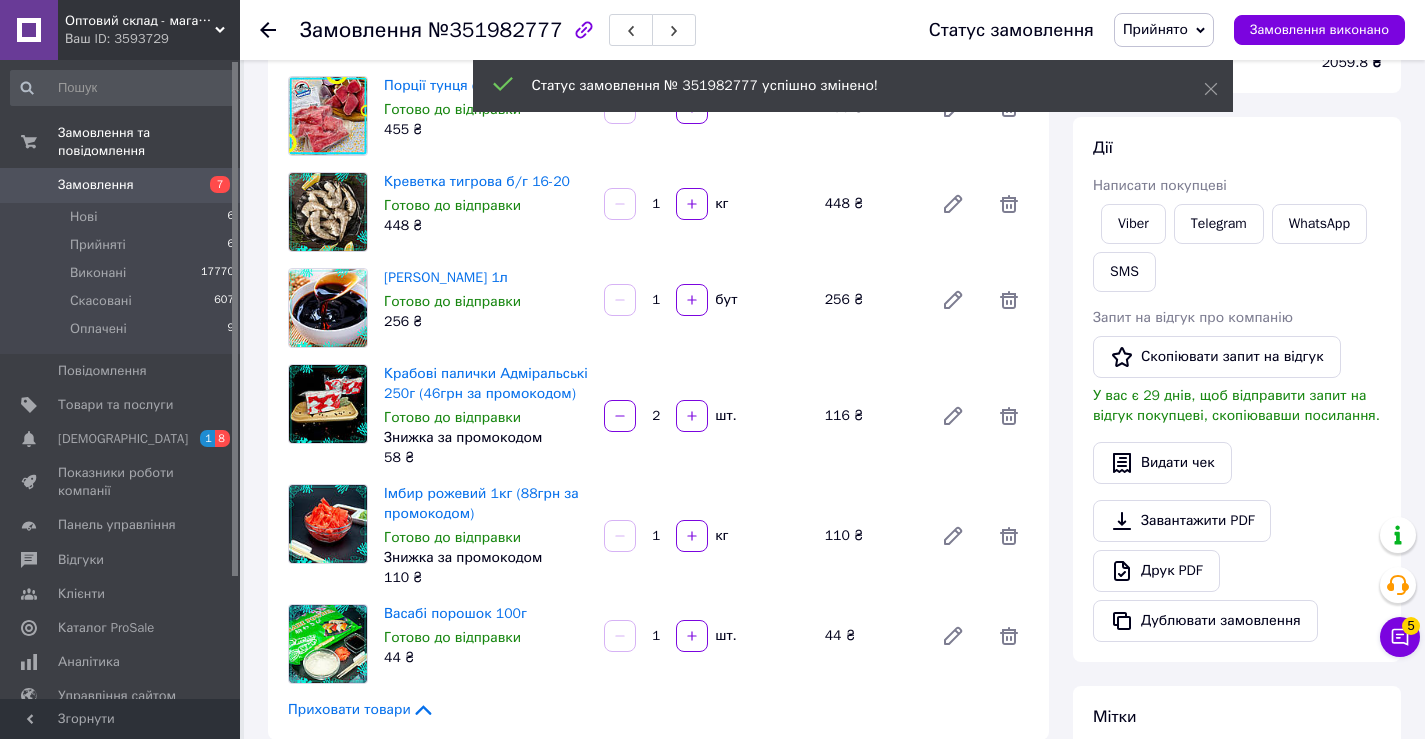 click 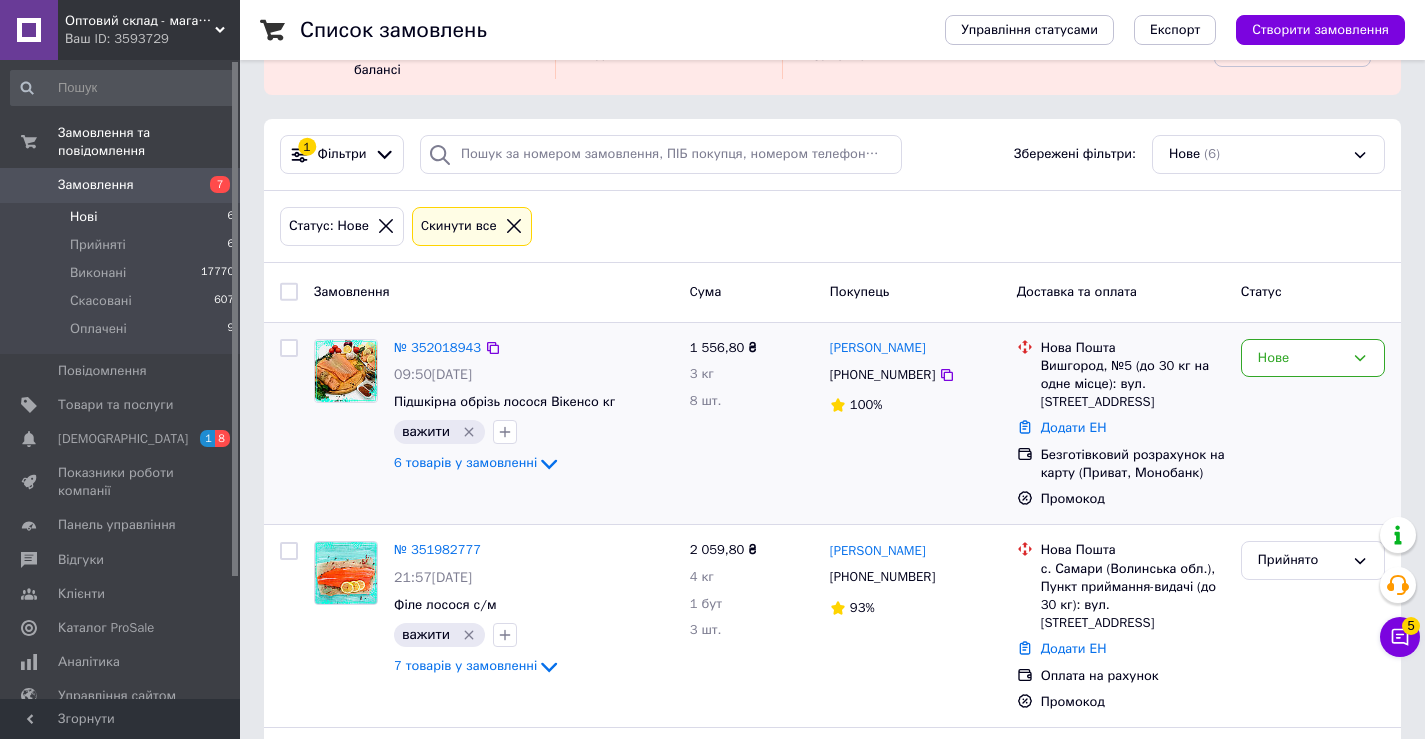 scroll, scrollTop: 200, scrollLeft: 0, axis: vertical 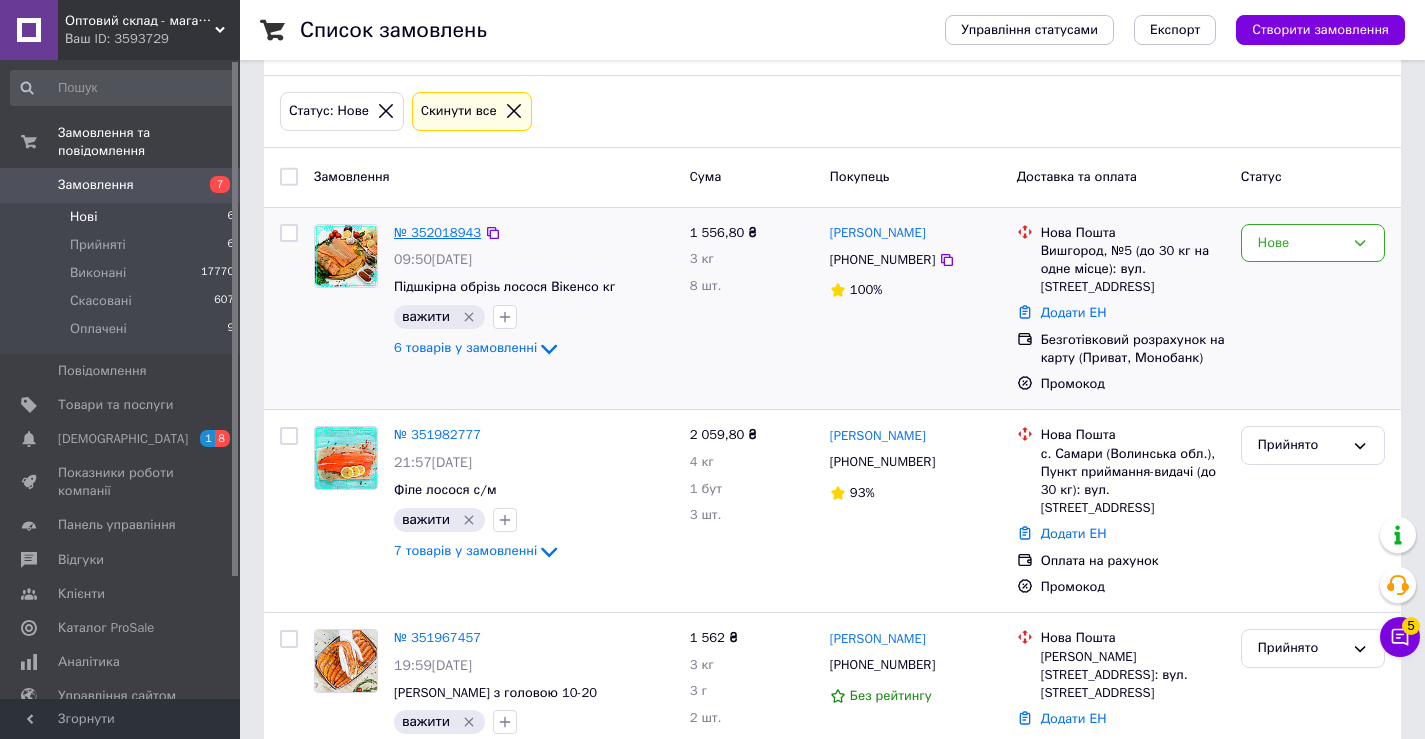 click on "№ 352018943" at bounding box center (437, 232) 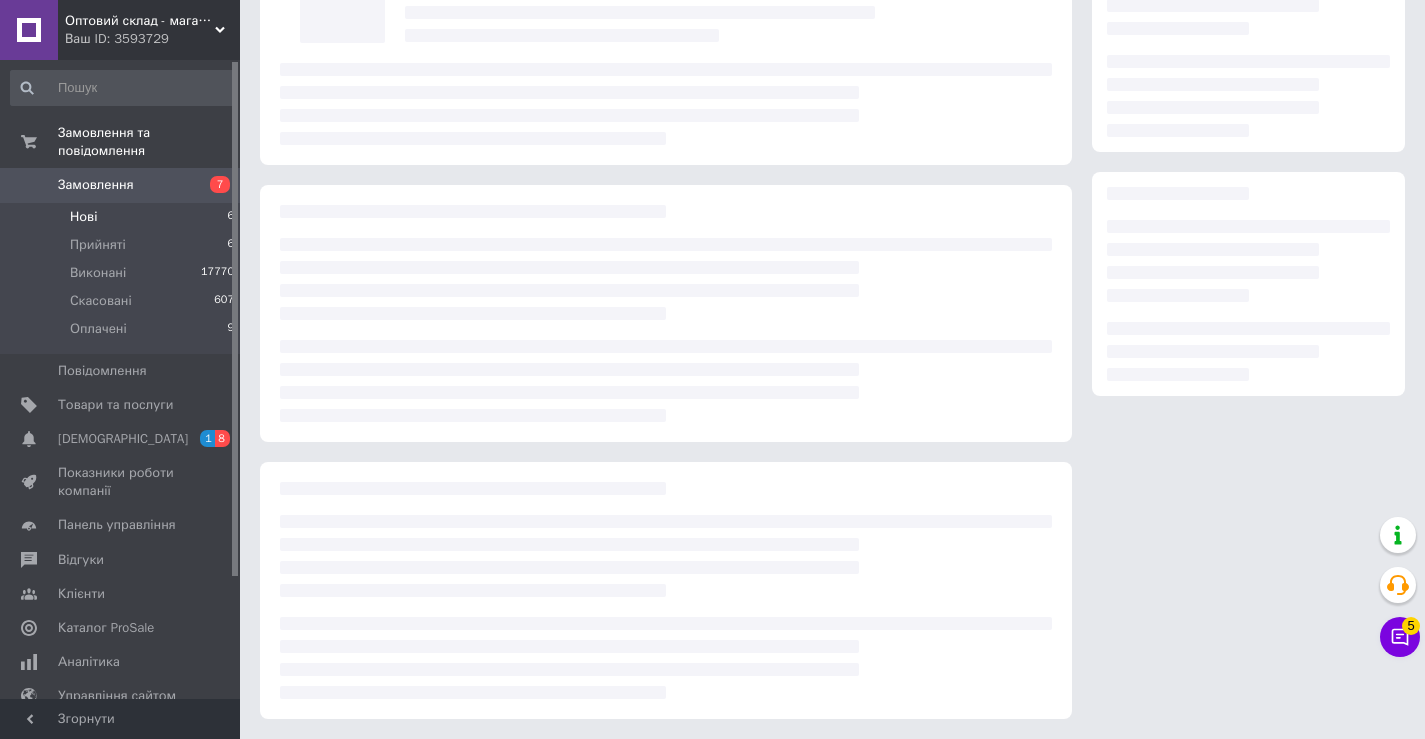 scroll, scrollTop: 200, scrollLeft: 0, axis: vertical 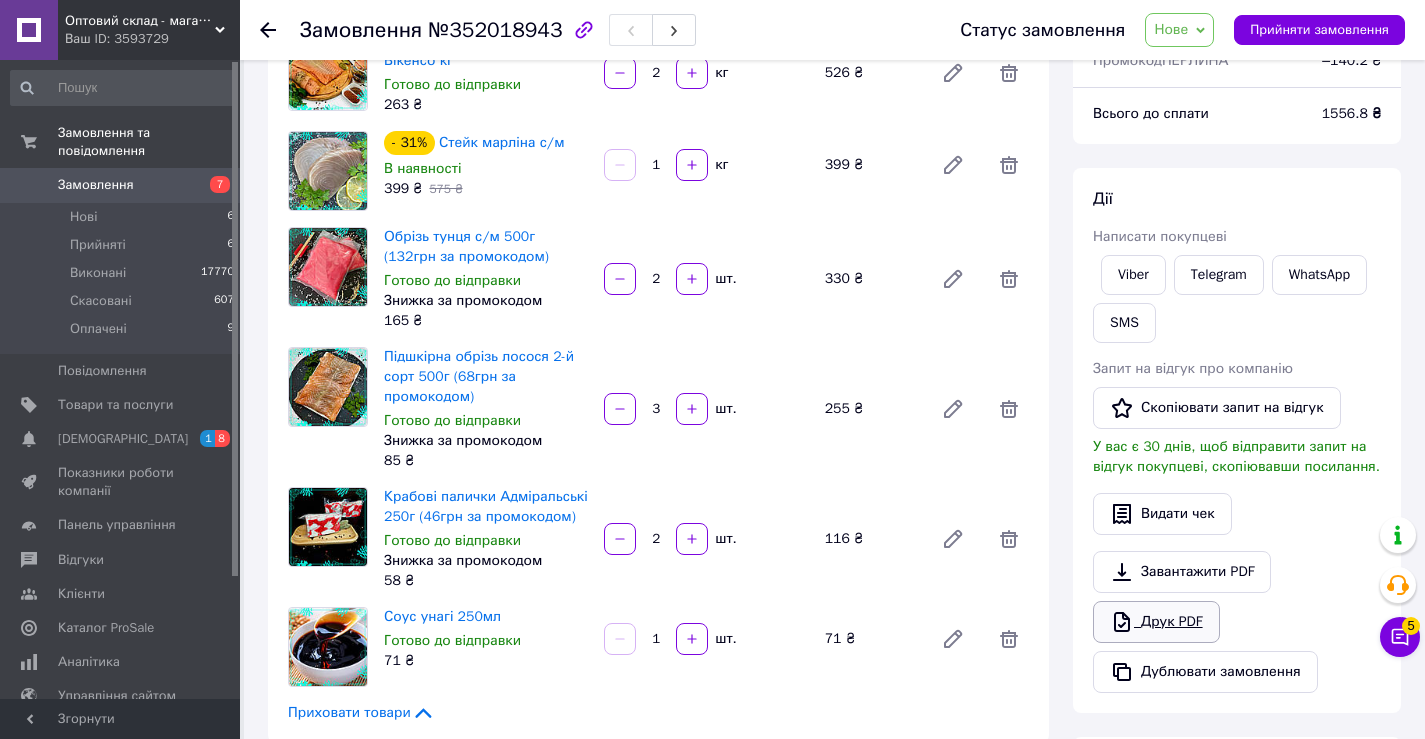 click on "Друк PDF" at bounding box center [1156, 622] 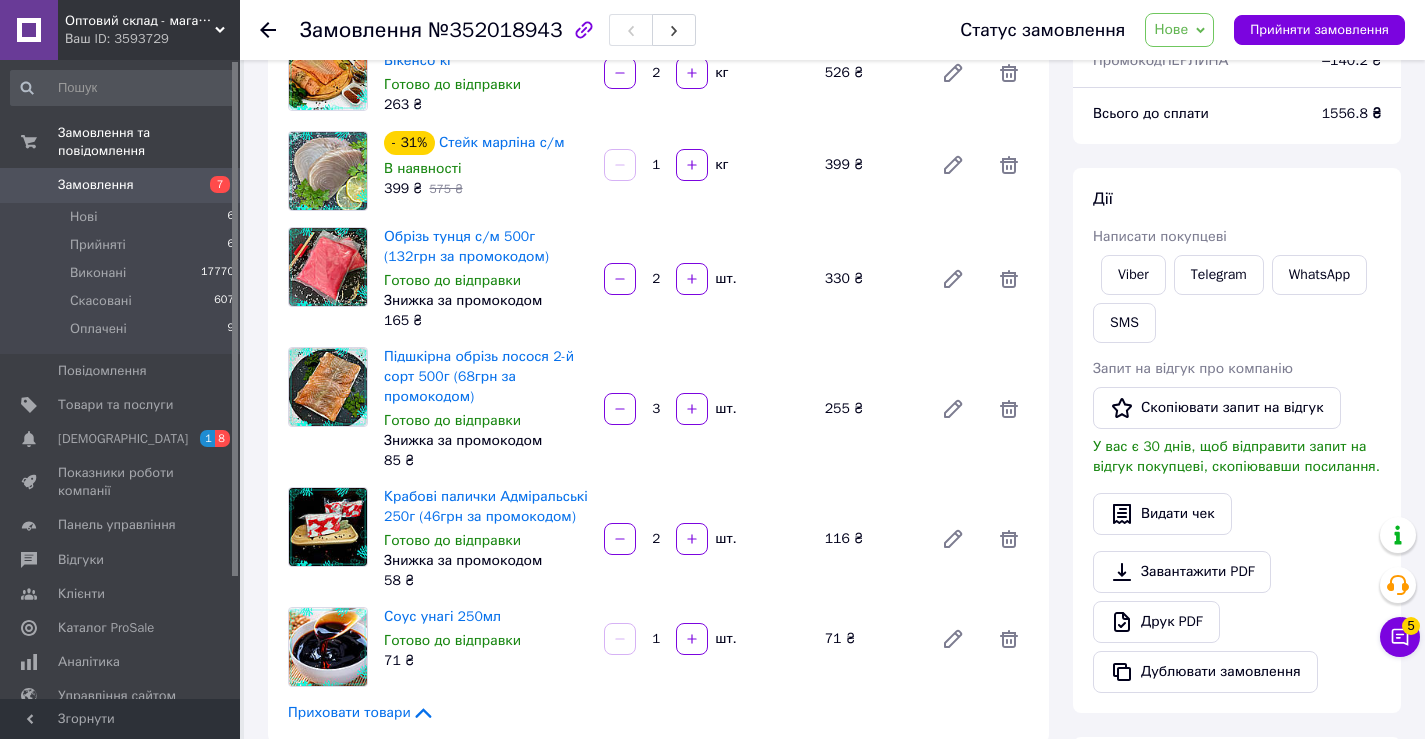 click on "Нове" at bounding box center [1171, 29] 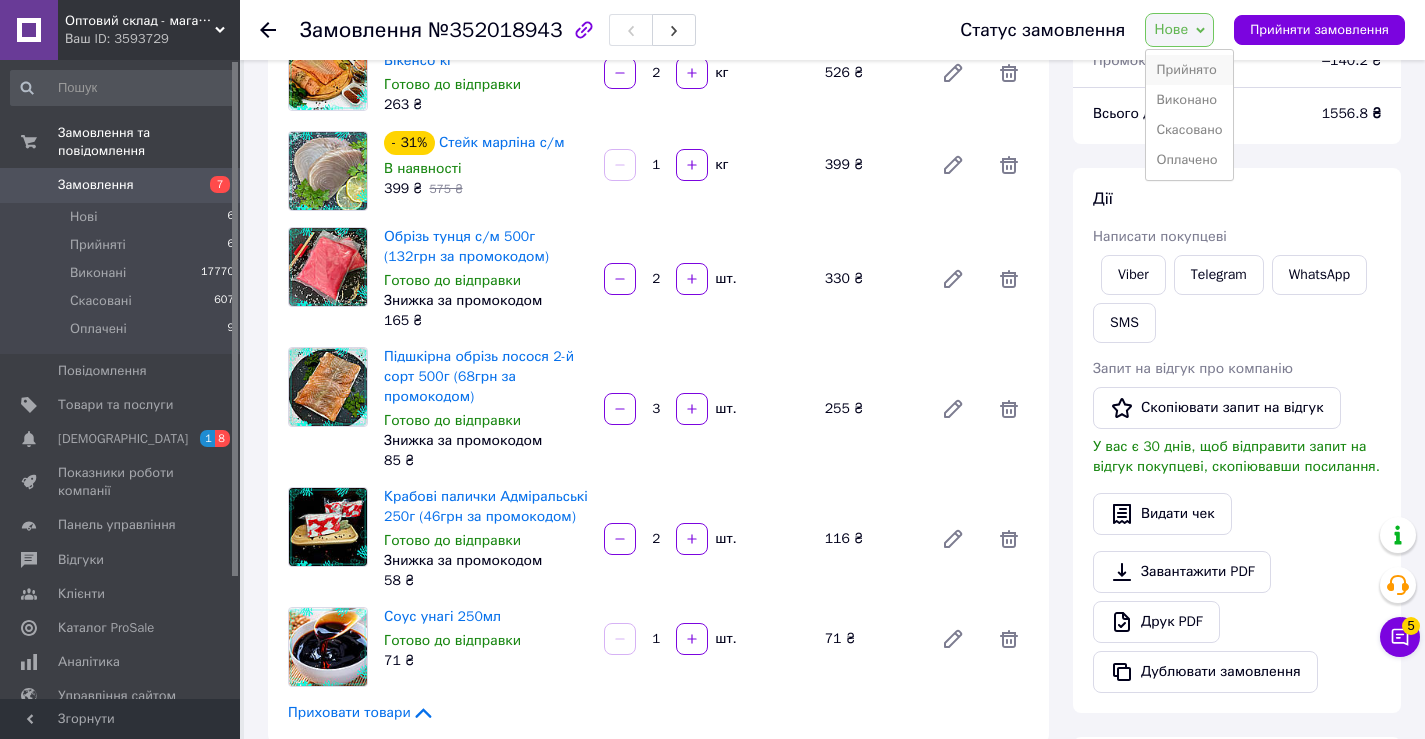 click on "Прийнято" at bounding box center [1189, 70] 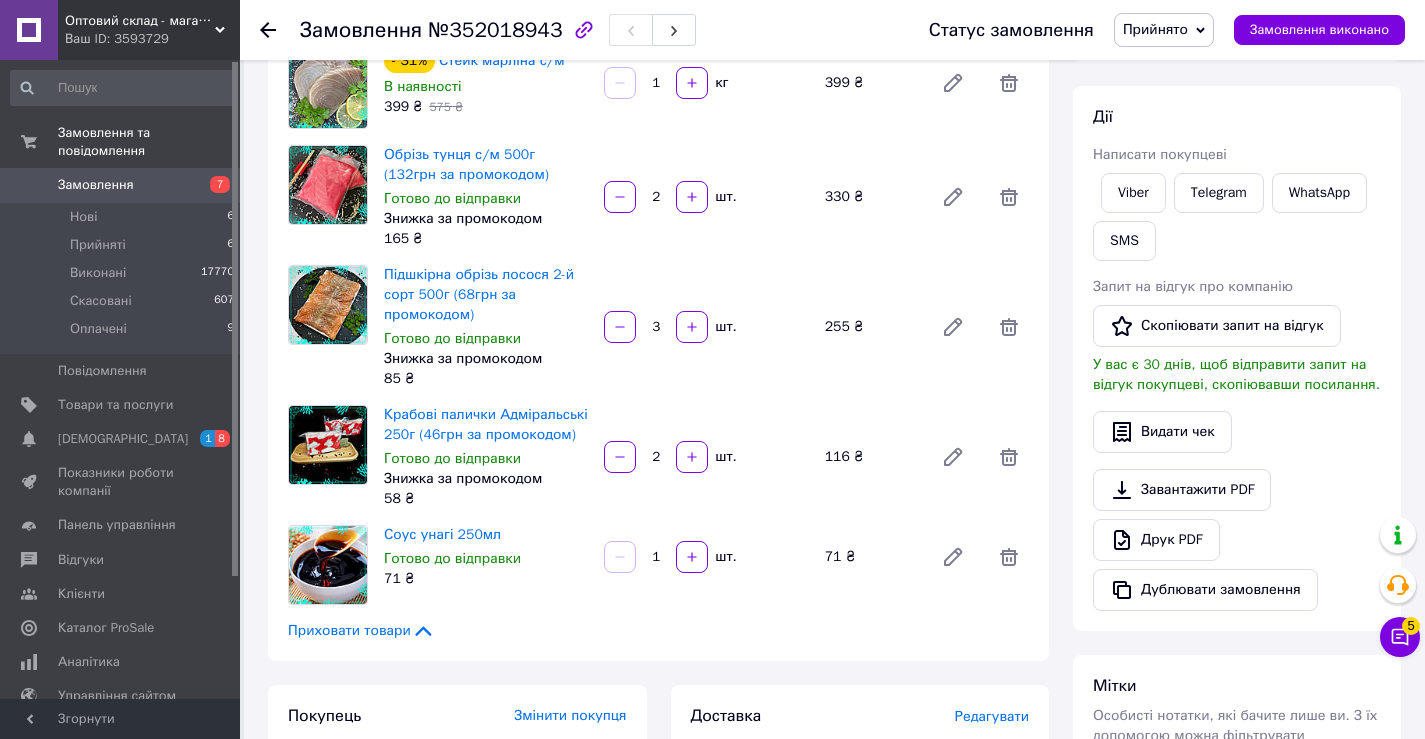 scroll, scrollTop: 400, scrollLeft: 0, axis: vertical 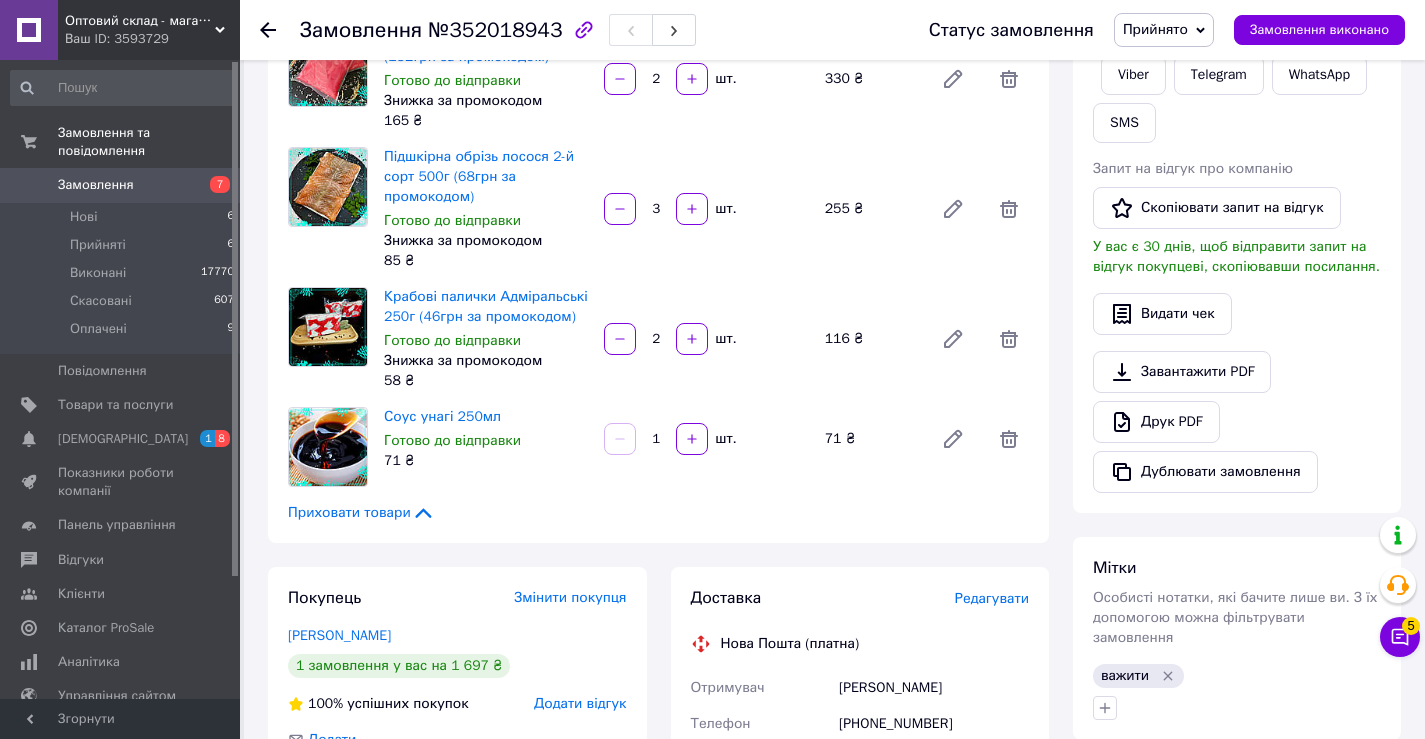 click on "Оптовий склад - магазин морепродуктів" at bounding box center [140, 21] 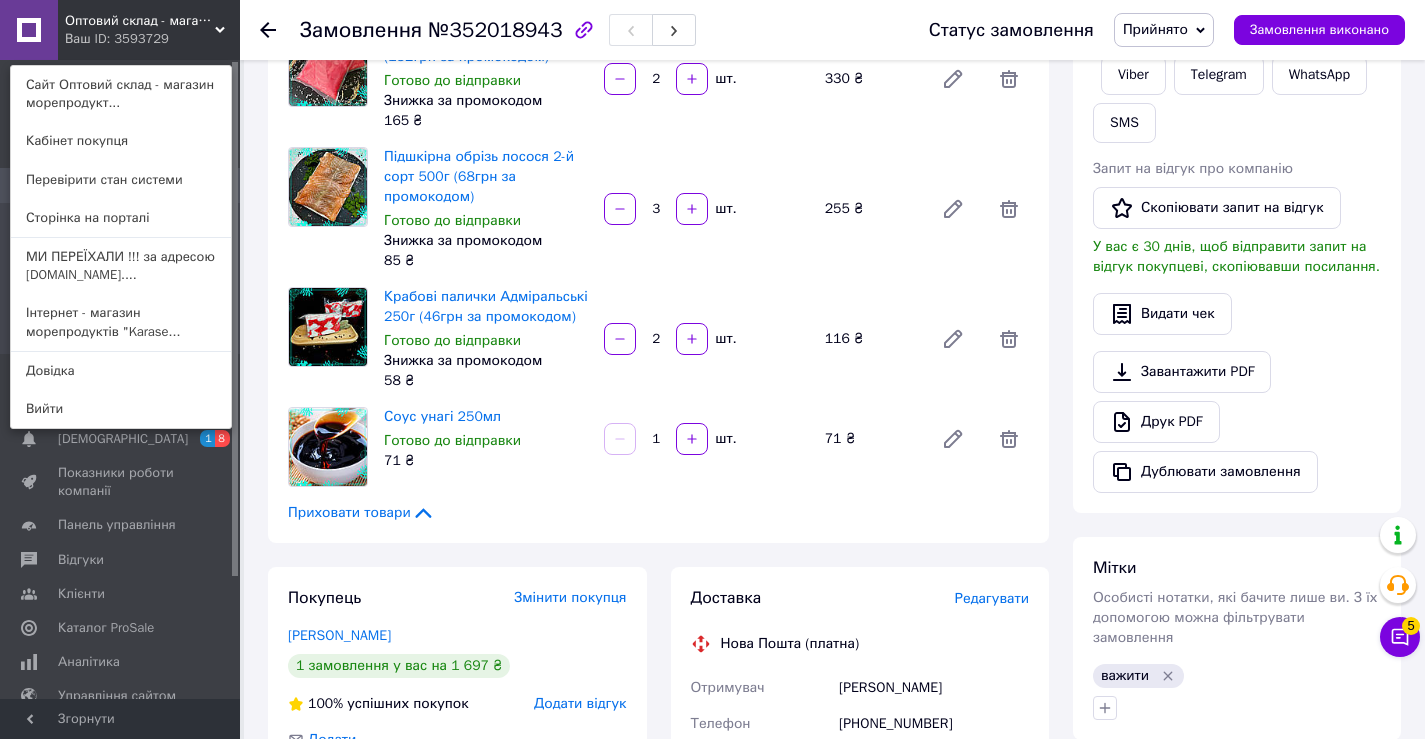 click on "Інтернет - магазин морепродуктів "Karase..." at bounding box center [121, 322] 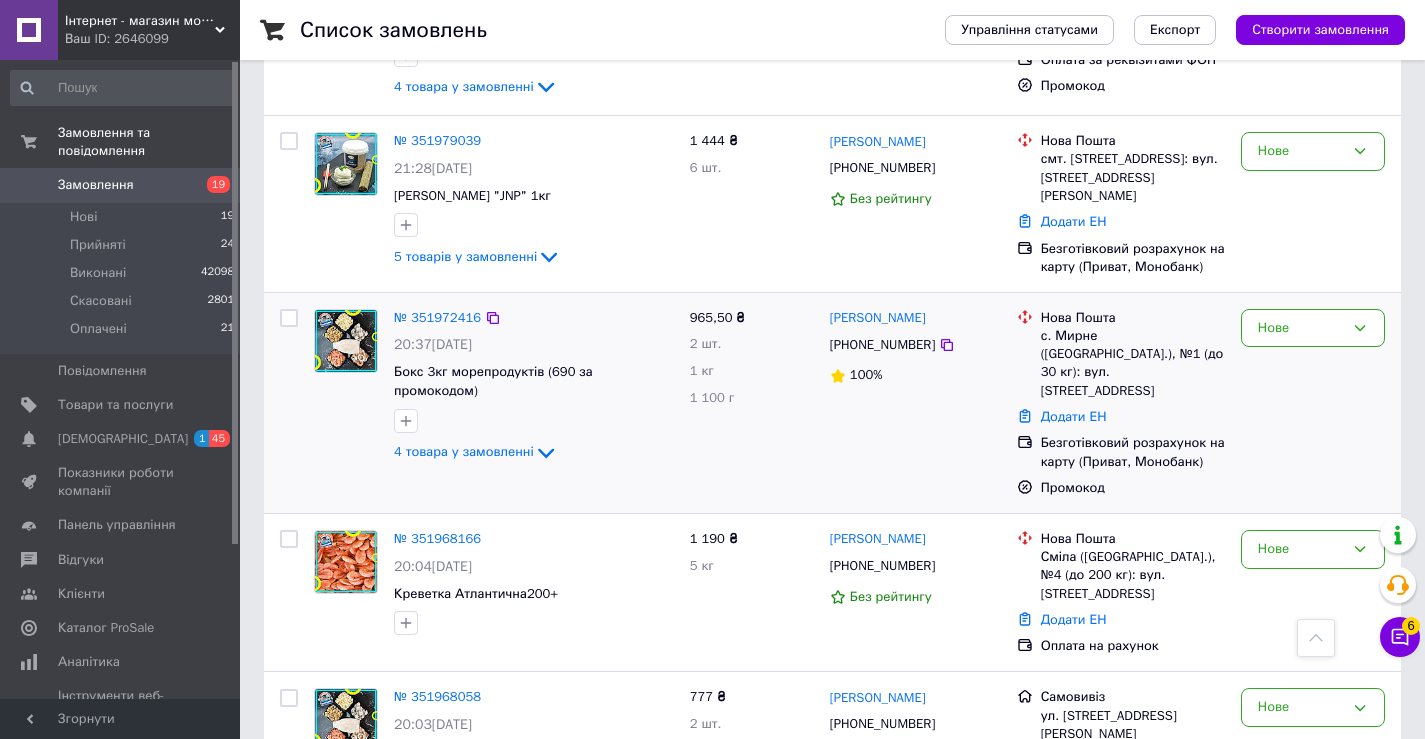 scroll, scrollTop: 2400, scrollLeft: 0, axis: vertical 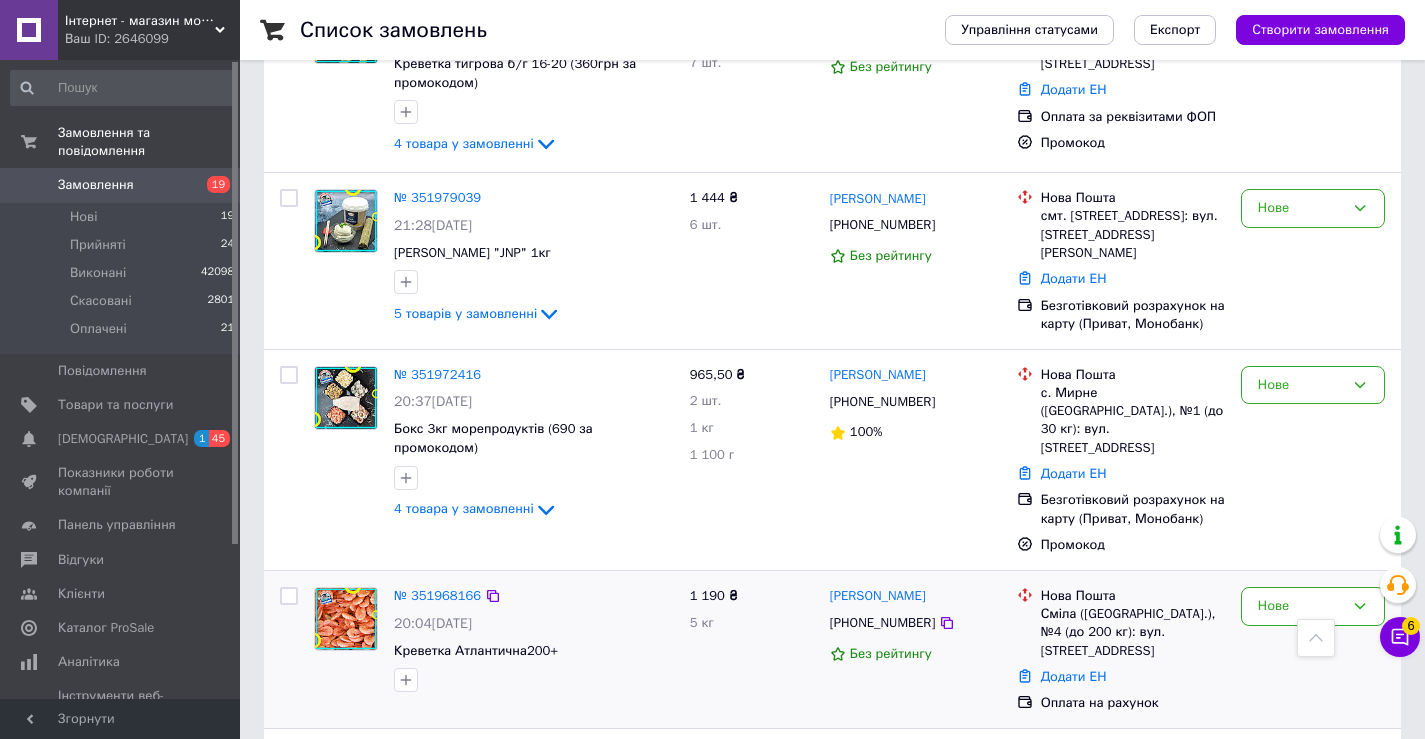 drag, startPoint x: 78, startPoint y: 225, endPoint x: 856, endPoint y: 461, distance: 813.0068 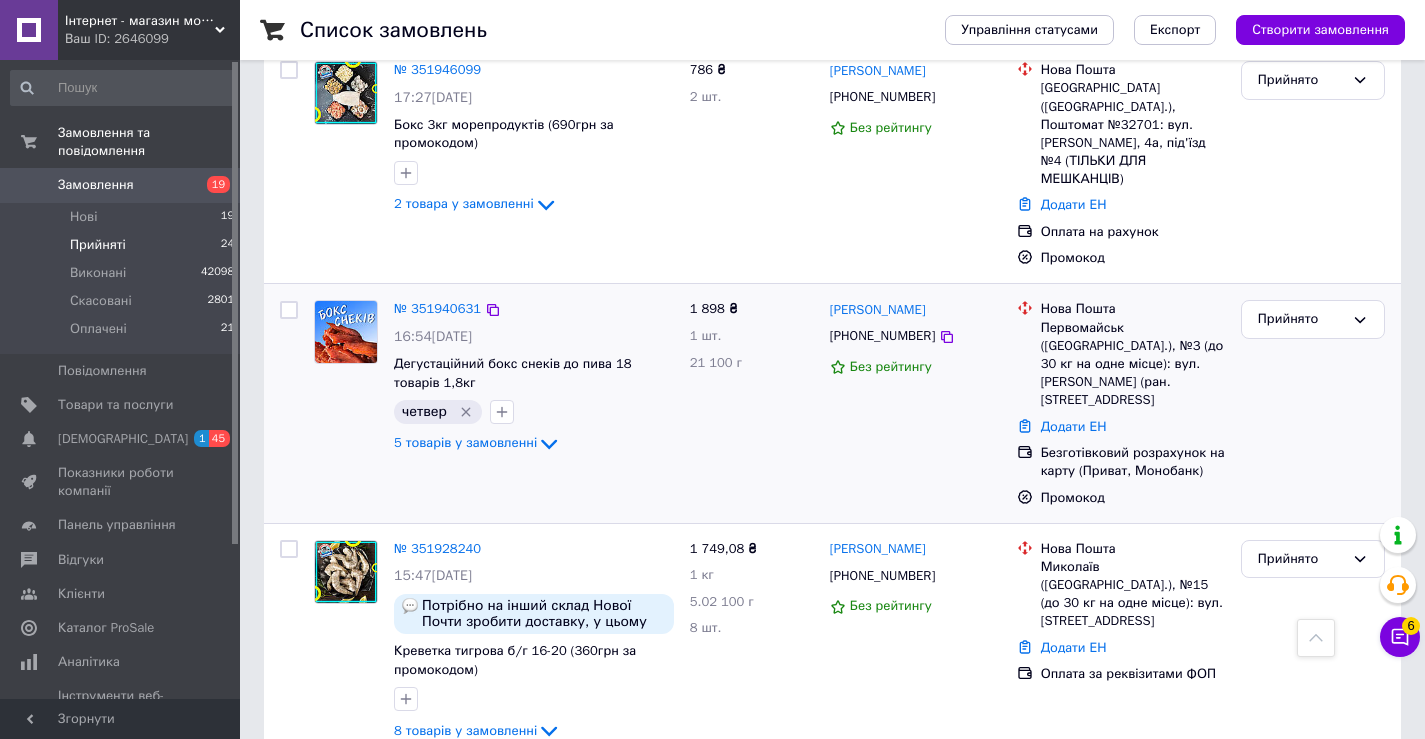 scroll, scrollTop: 1600, scrollLeft: 0, axis: vertical 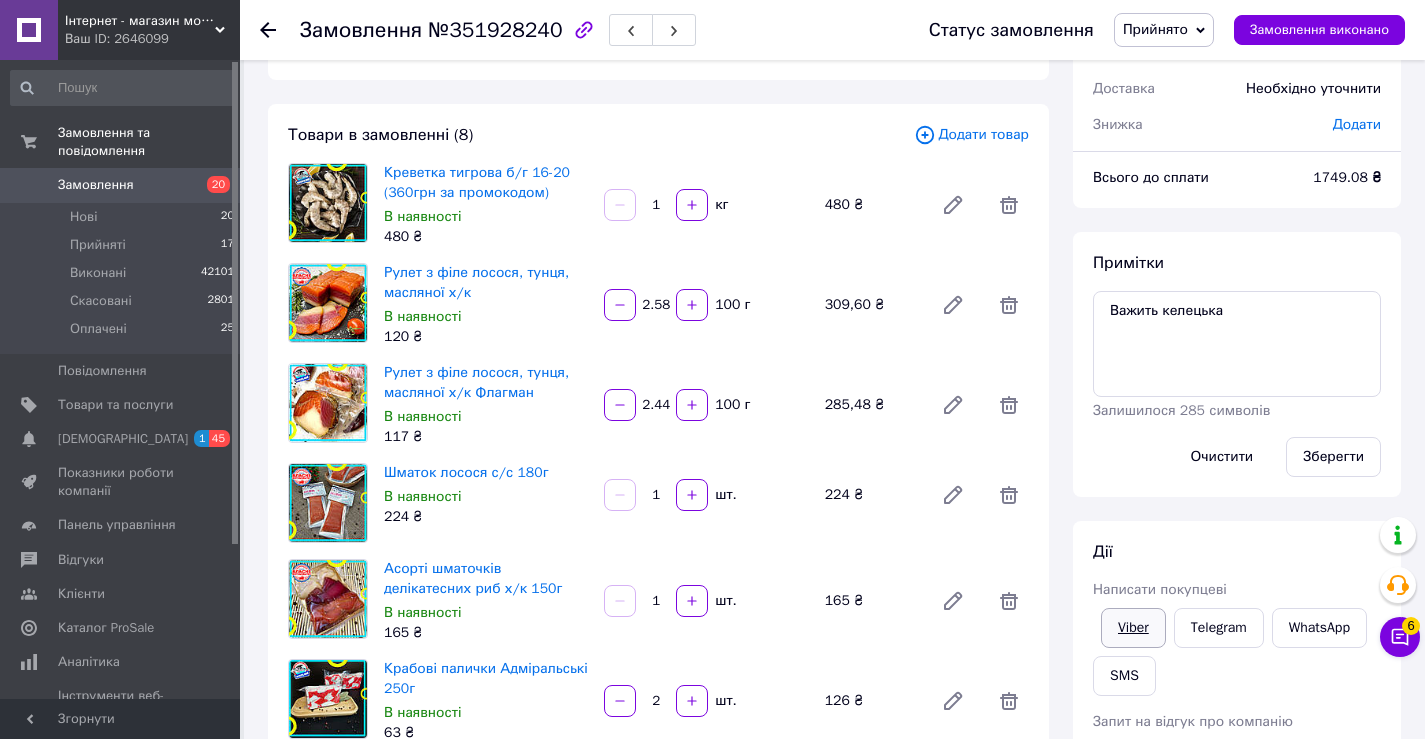click on "Viber" at bounding box center [1133, 628] 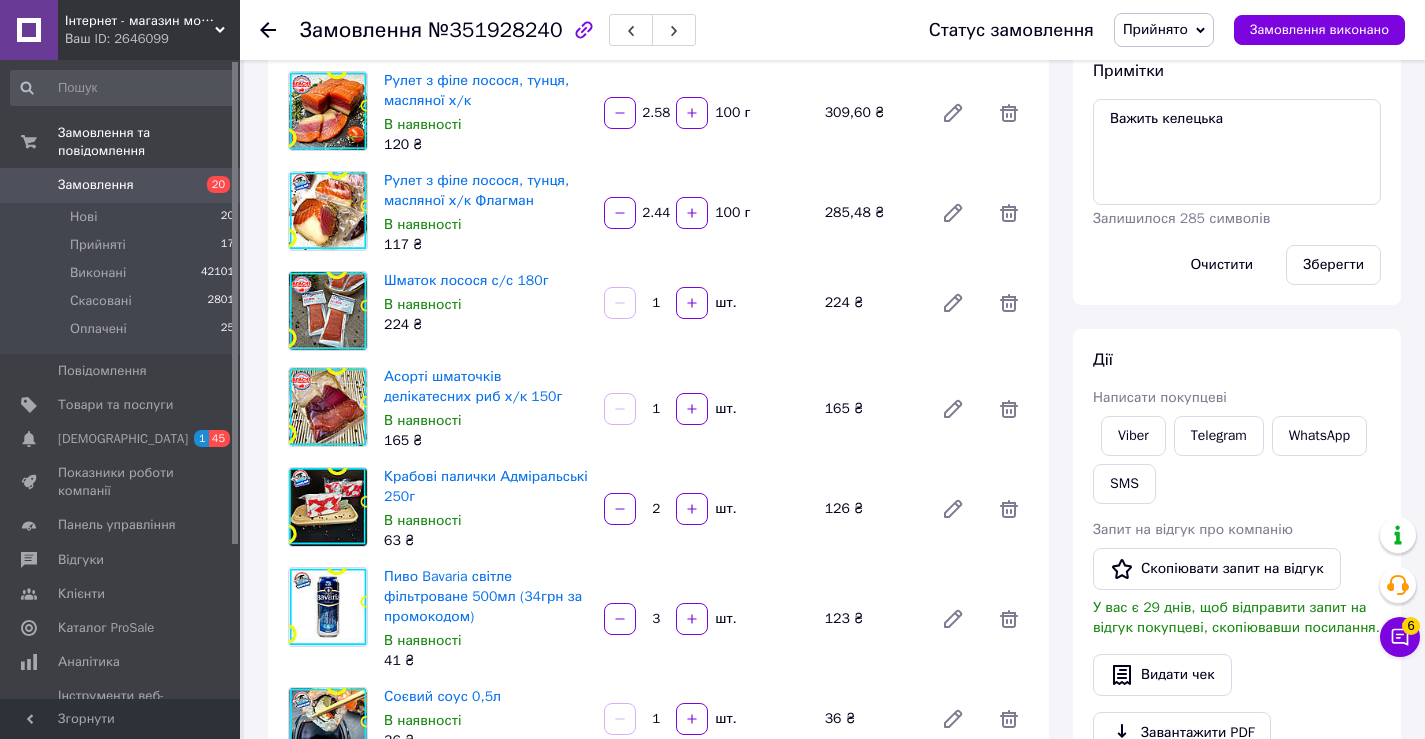 scroll, scrollTop: 300, scrollLeft: 0, axis: vertical 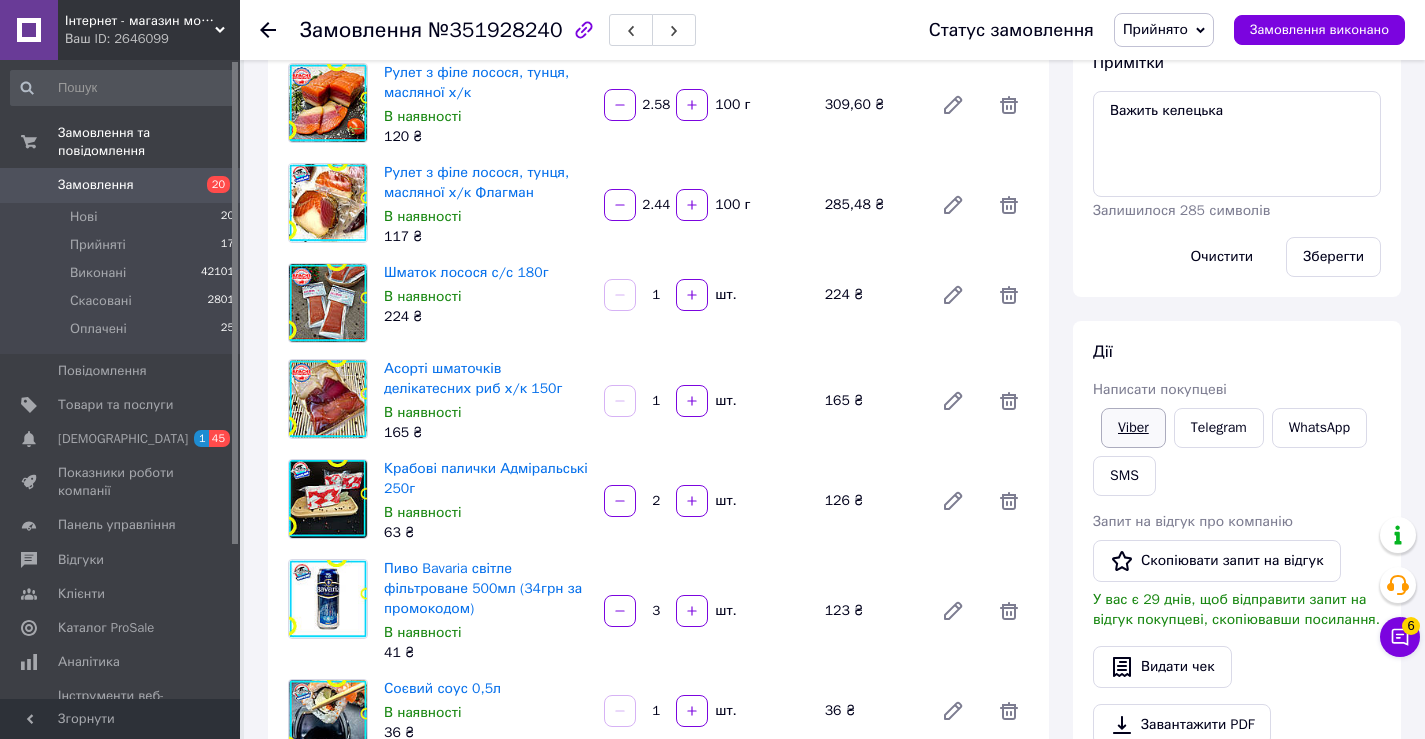click on "Viber" at bounding box center (1133, 428) 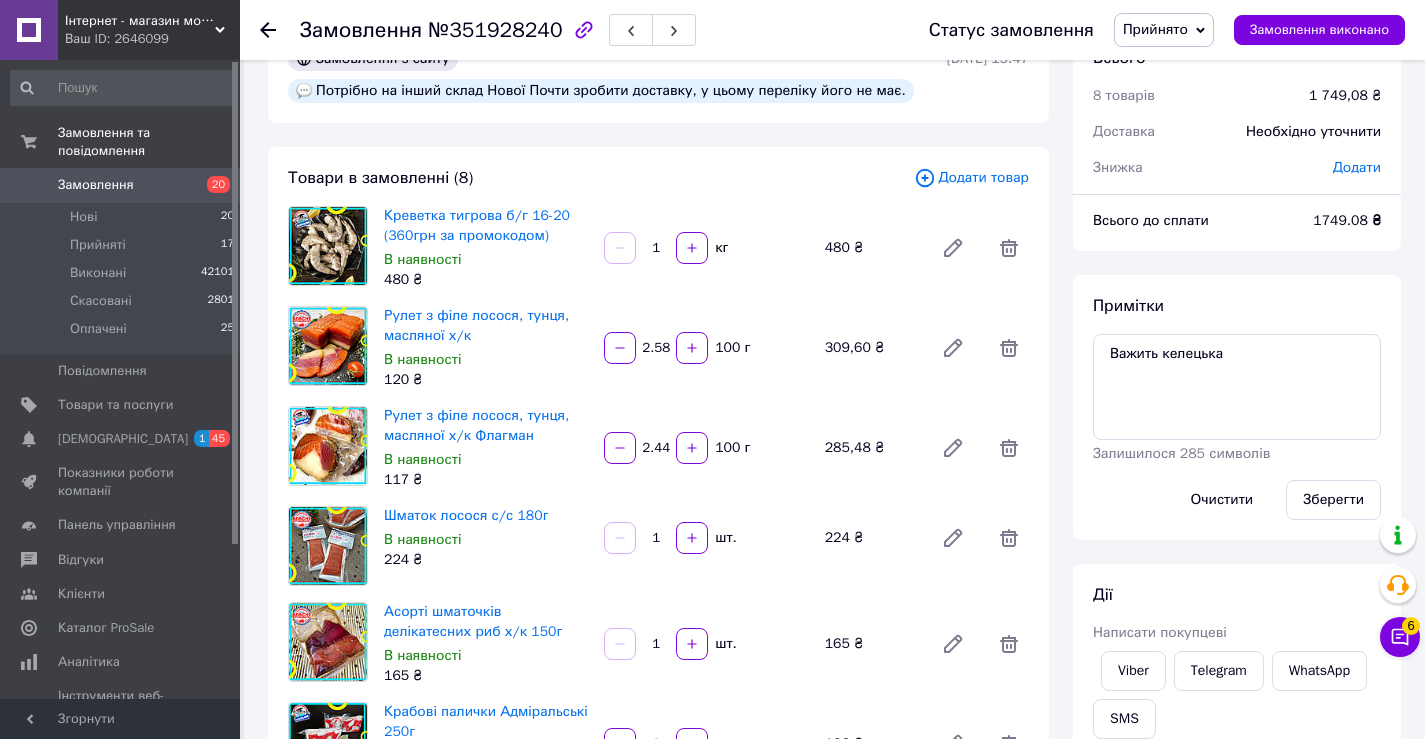 scroll, scrollTop: 0, scrollLeft: 0, axis: both 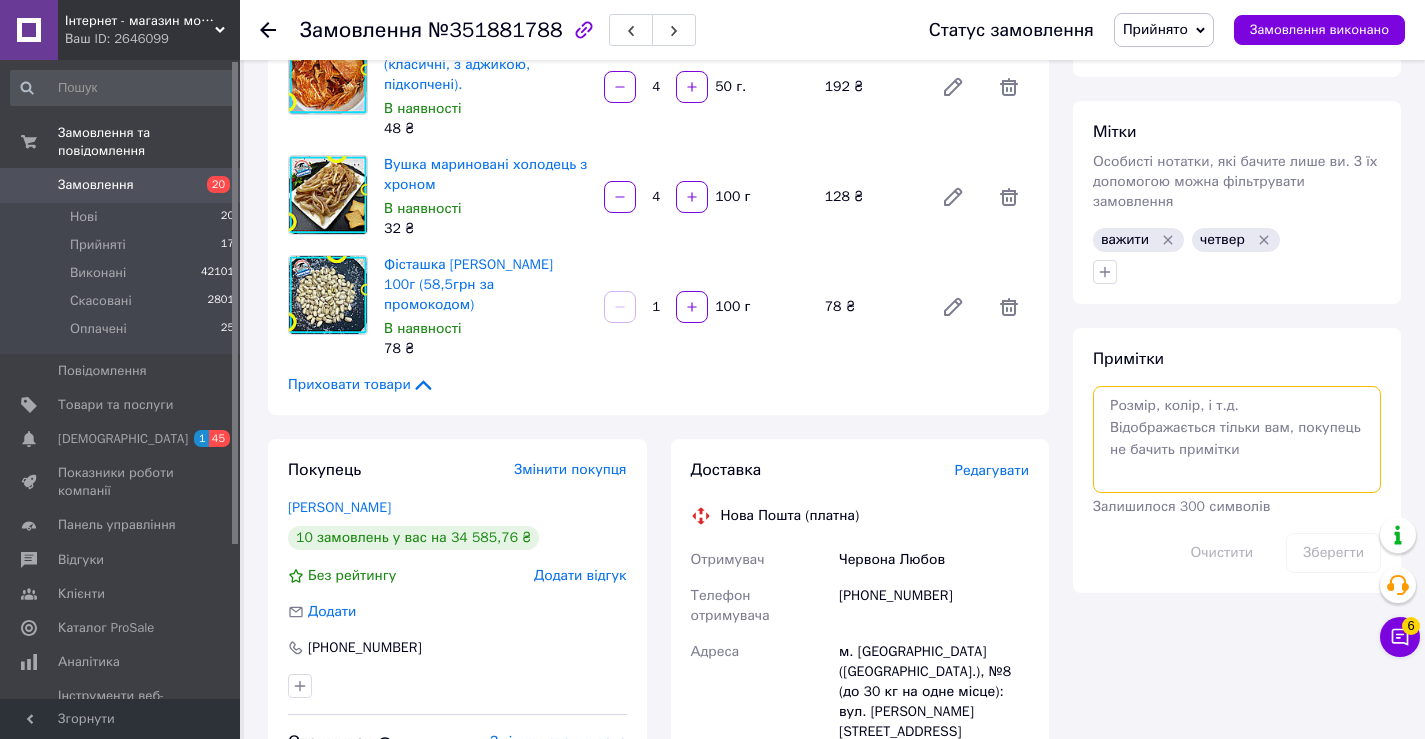 drag, startPoint x: 1147, startPoint y: 446, endPoint x: 1146, endPoint y: 428, distance: 18.027756 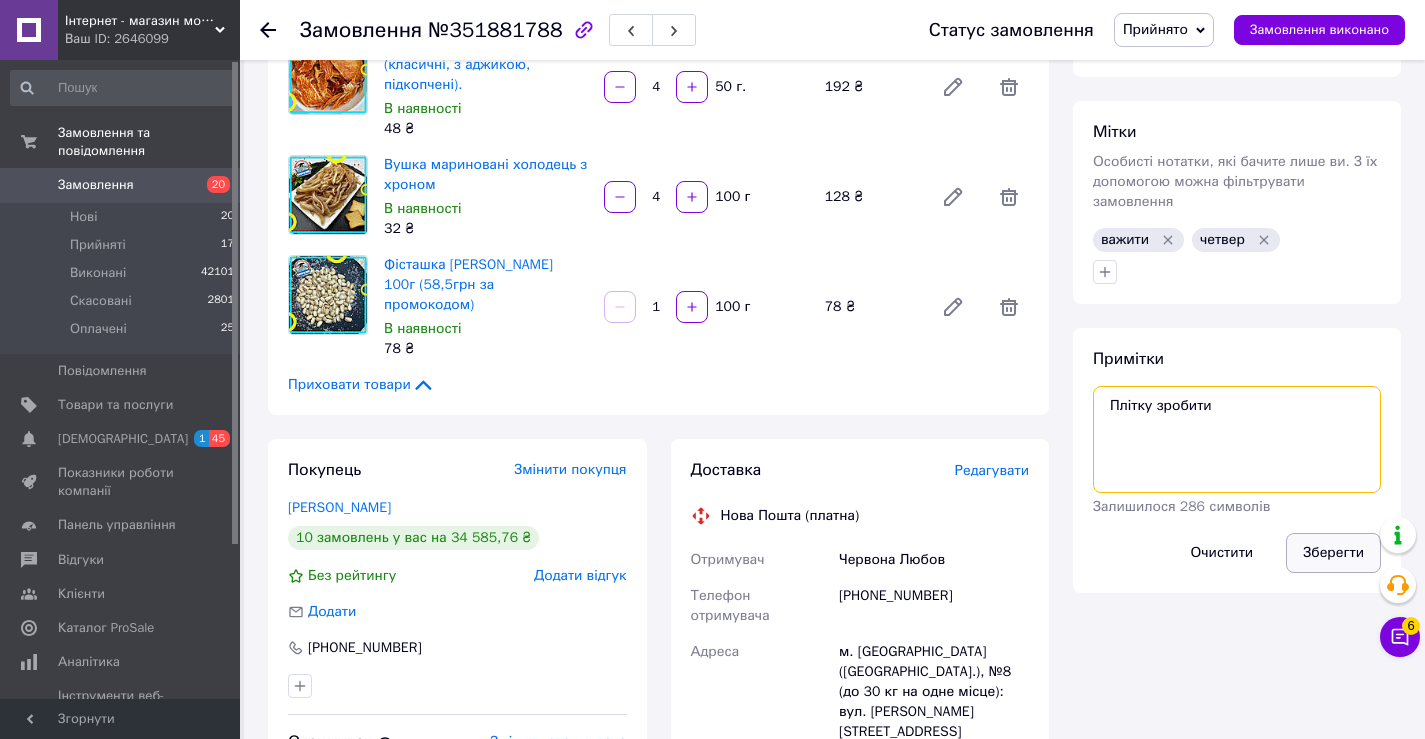 type on "Плітку зробити" 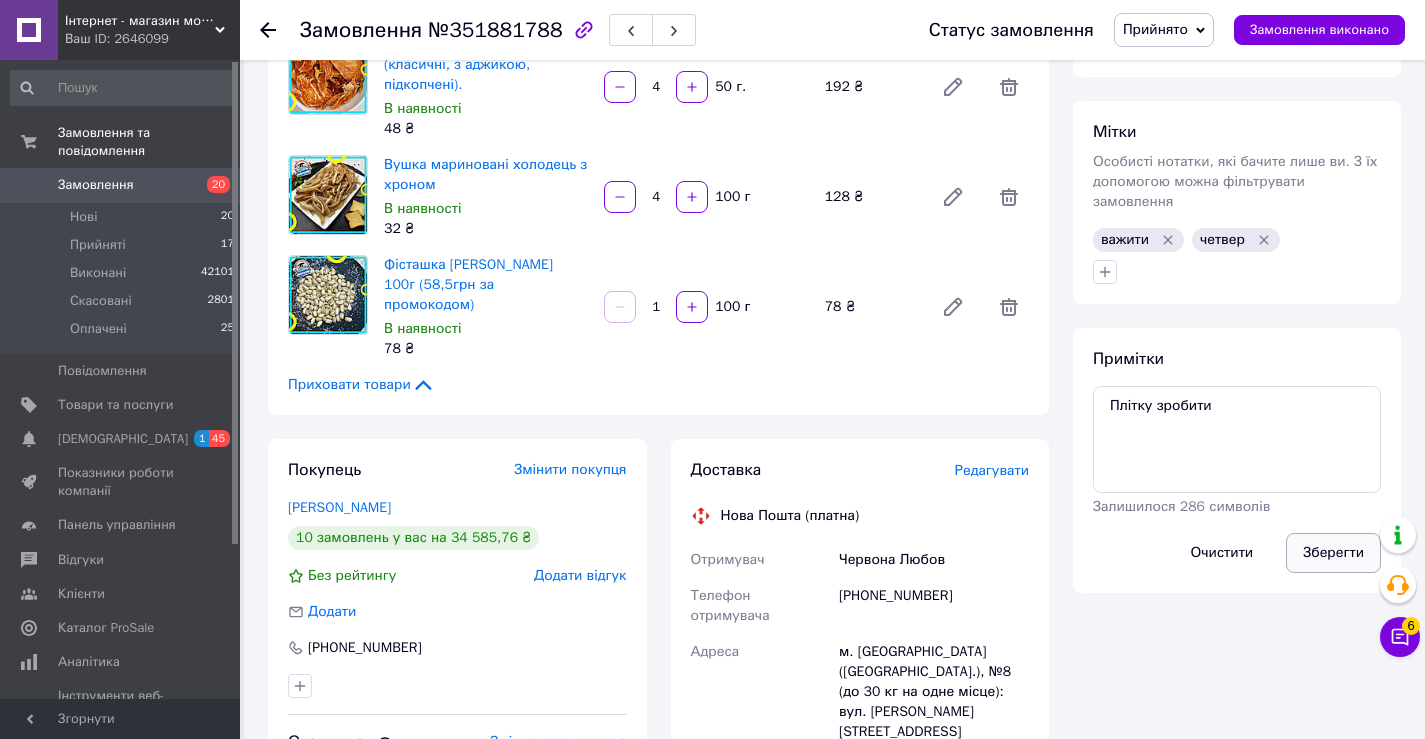 click on "Зберегти" at bounding box center [1333, 553] 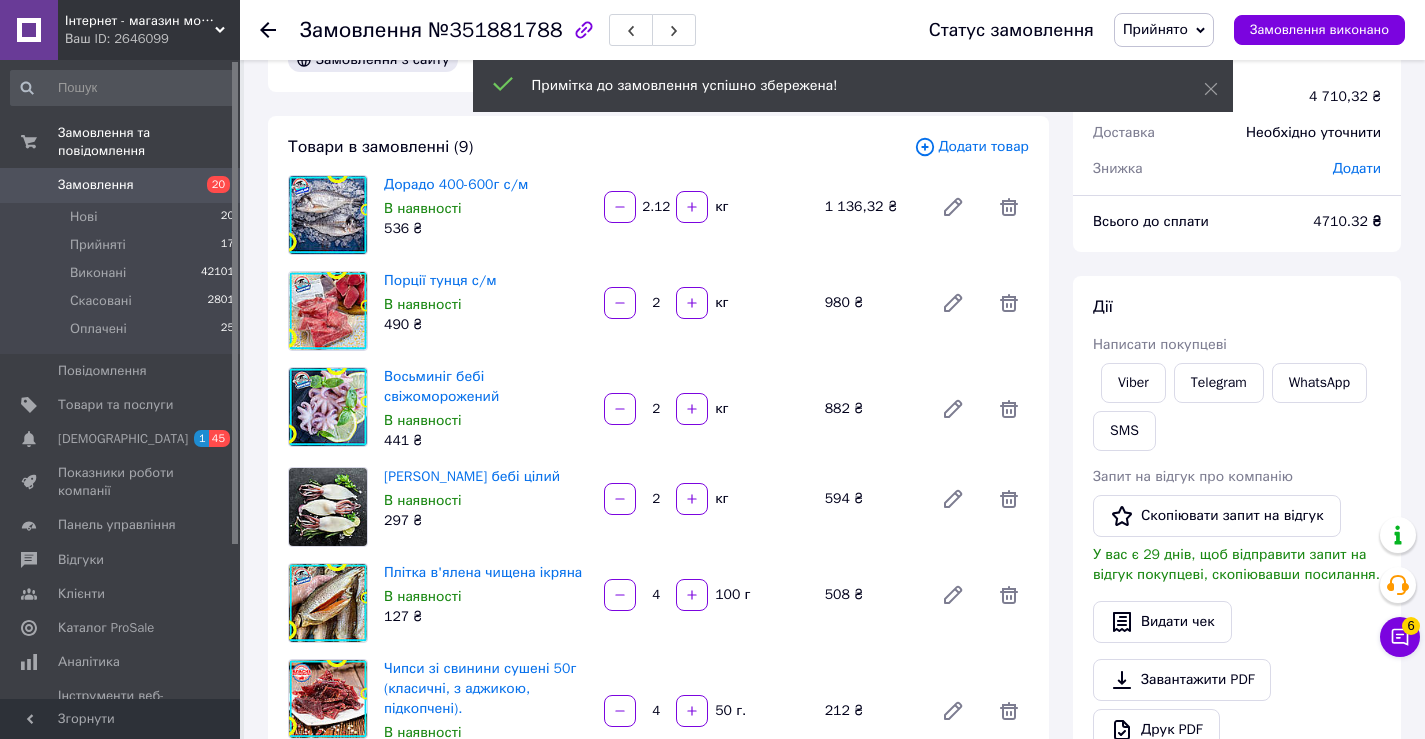 scroll, scrollTop: 0, scrollLeft: 0, axis: both 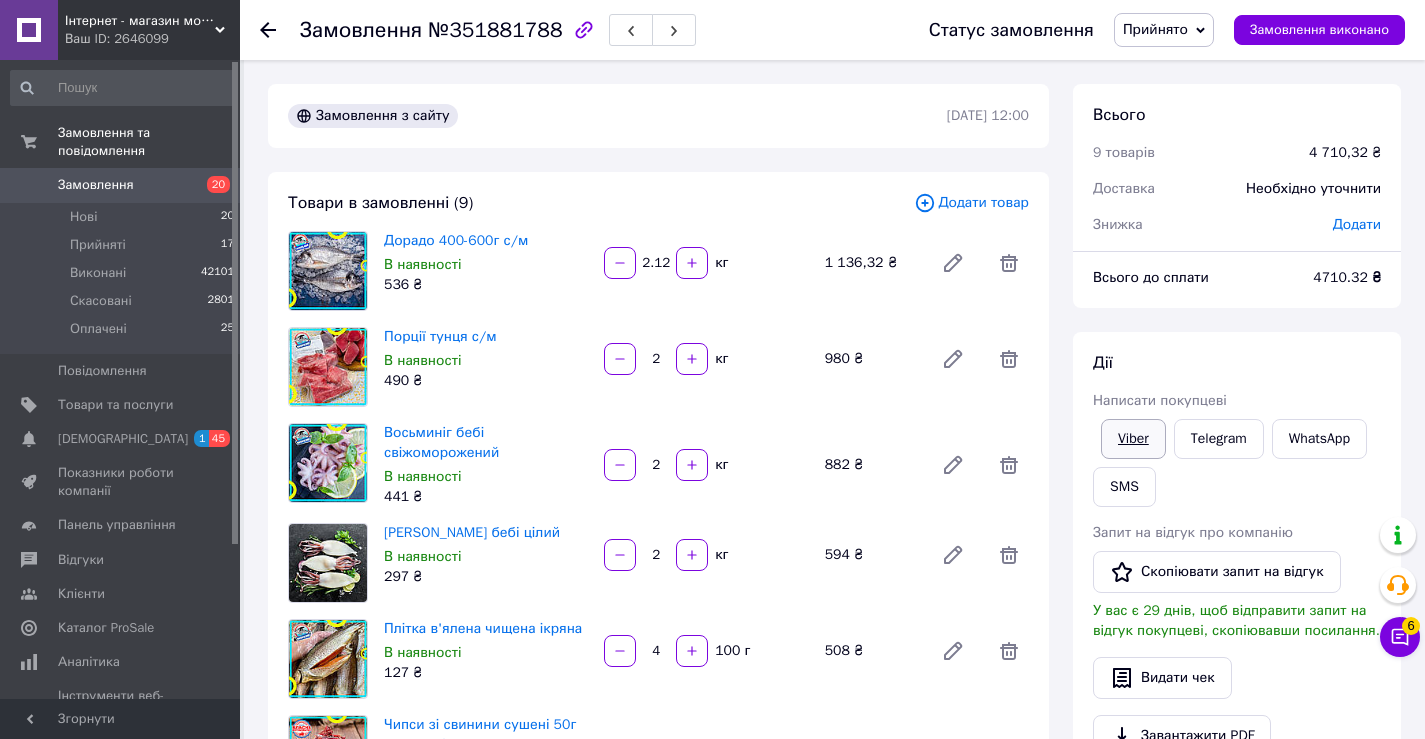click on "Viber" at bounding box center (1133, 439) 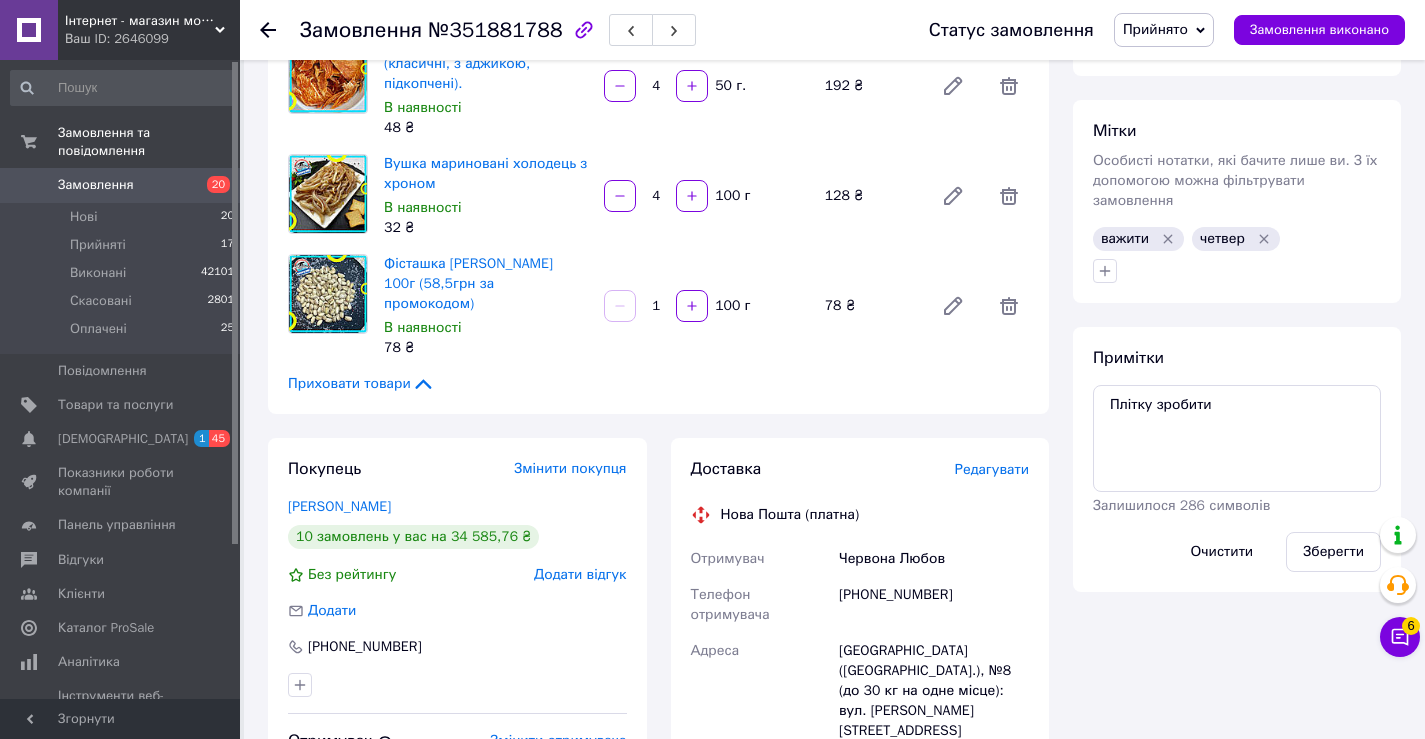 scroll, scrollTop: 800, scrollLeft: 0, axis: vertical 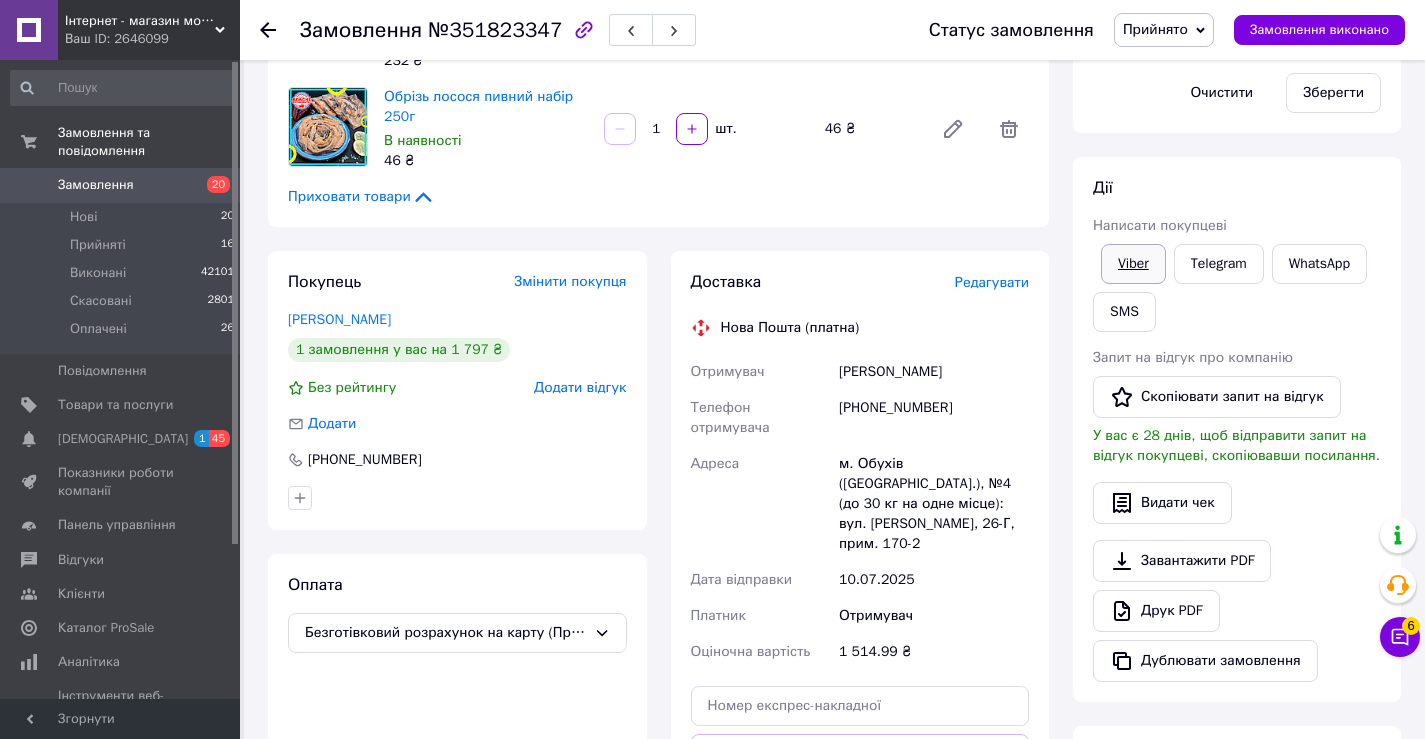 click on "Viber" at bounding box center [1133, 264] 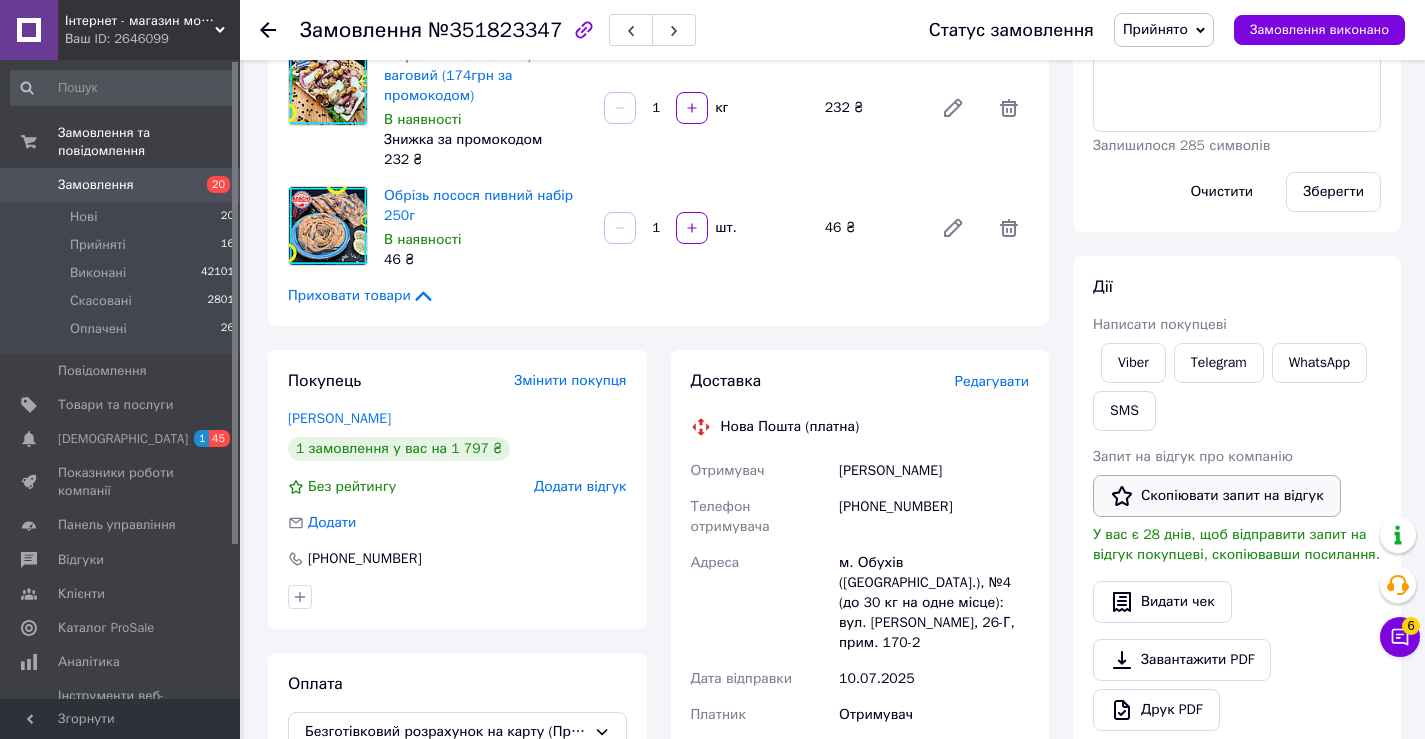 scroll, scrollTop: 100, scrollLeft: 0, axis: vertical 